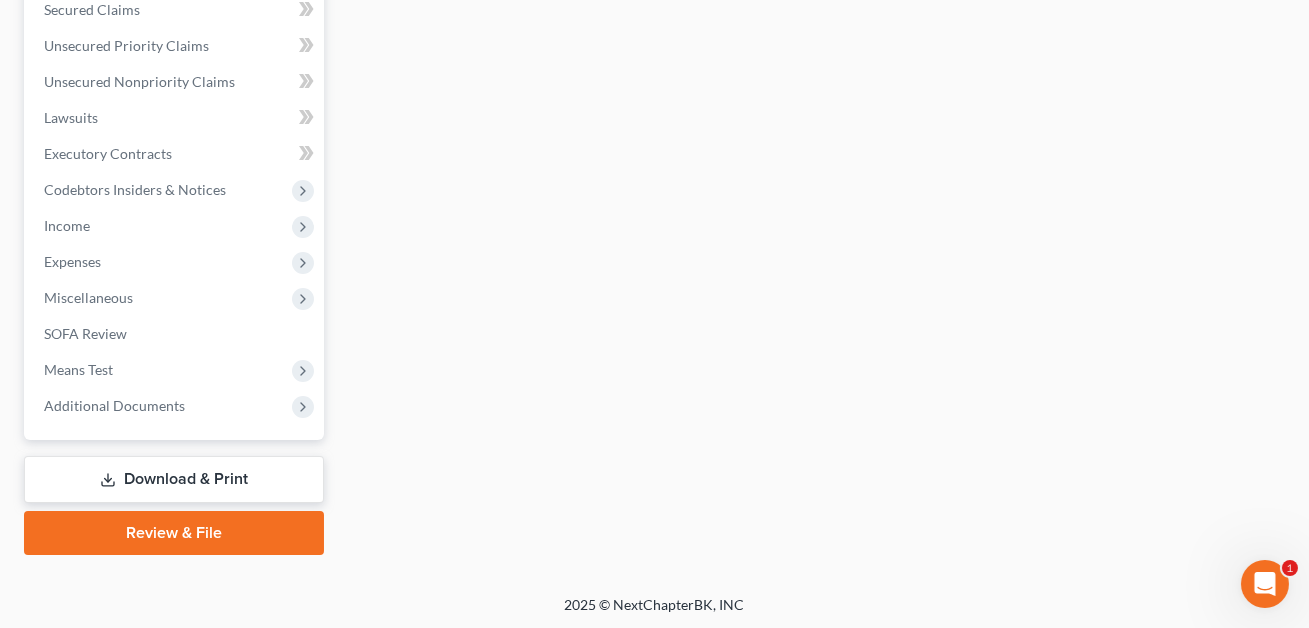scroll, scrollTop: 0, scrollLeft: 0, axis: both 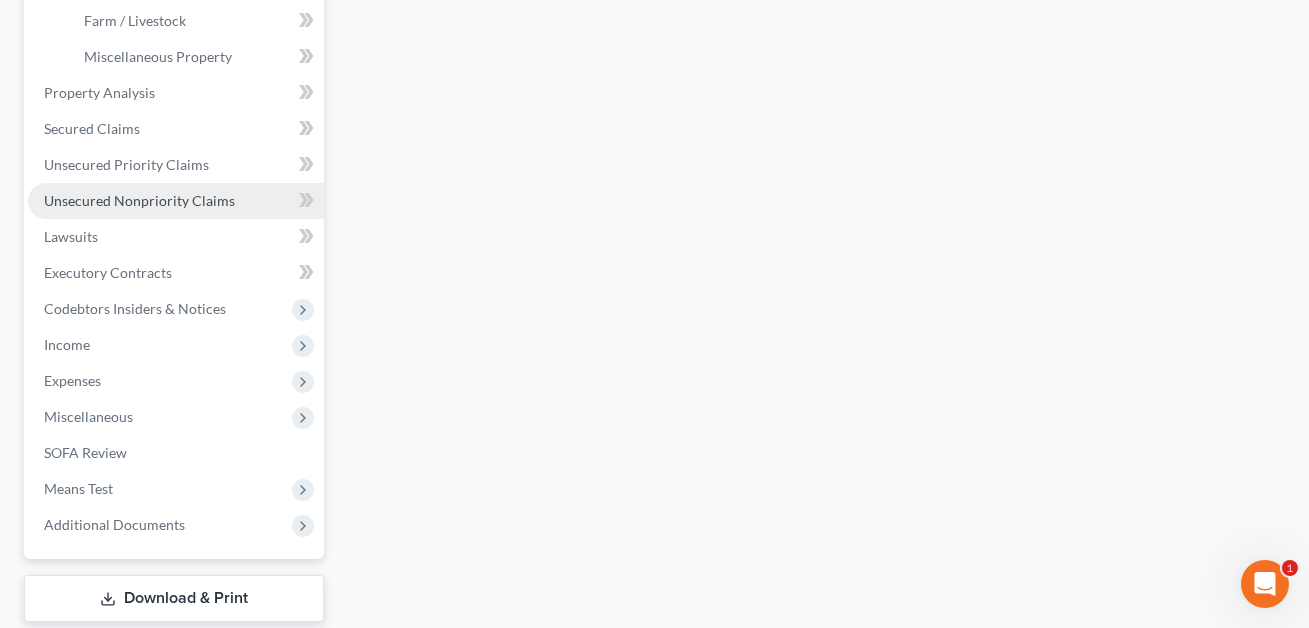 click on "Unsecured Nonpriority Claims" at bounding box center (139, 200) 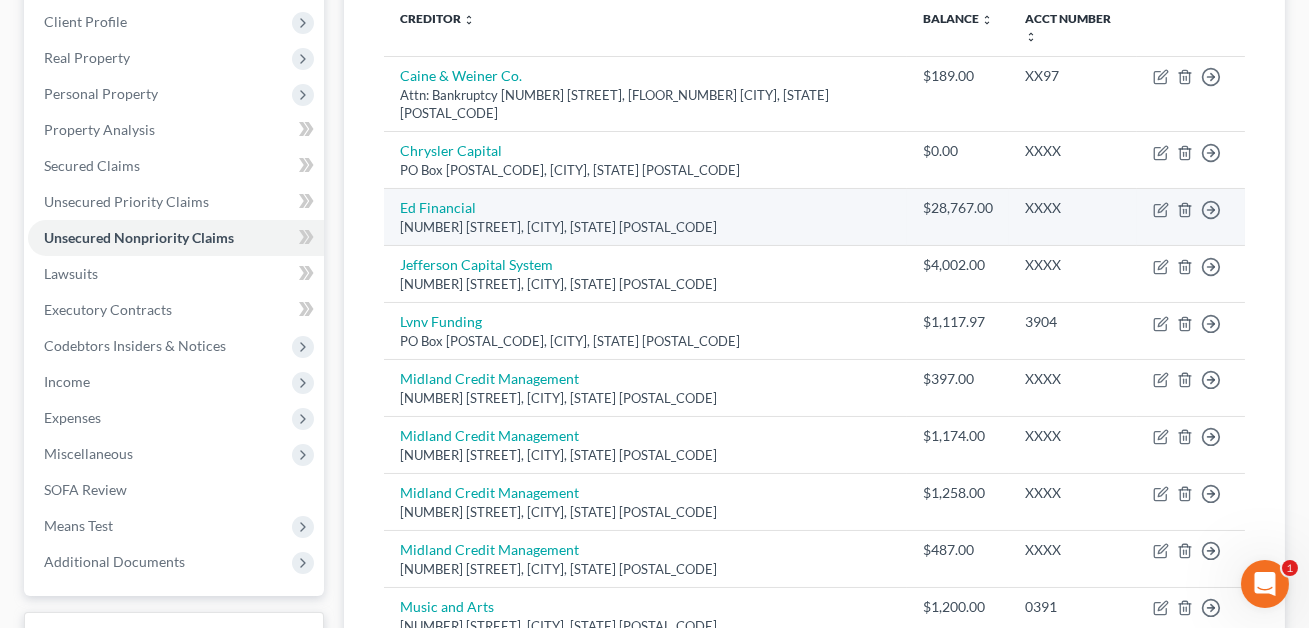 scroll, scrollTop: 279, scrollLeft: 0, axis: vertical 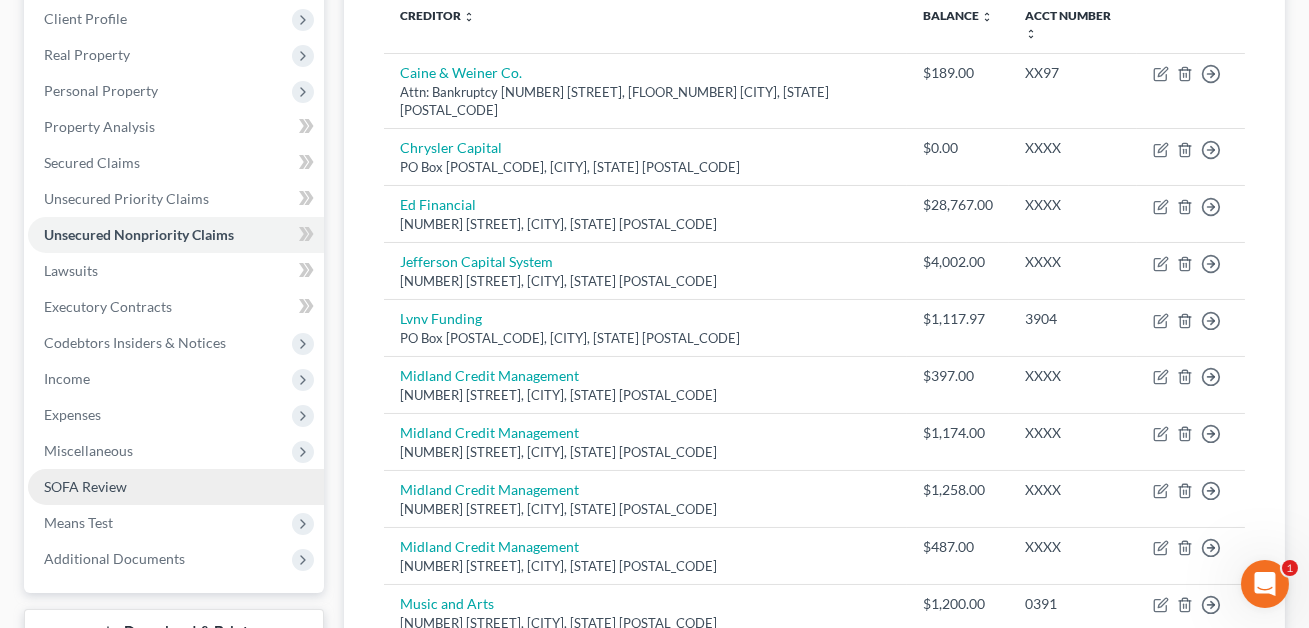 click on "SOFA Review" at bounding box center (85, 486) 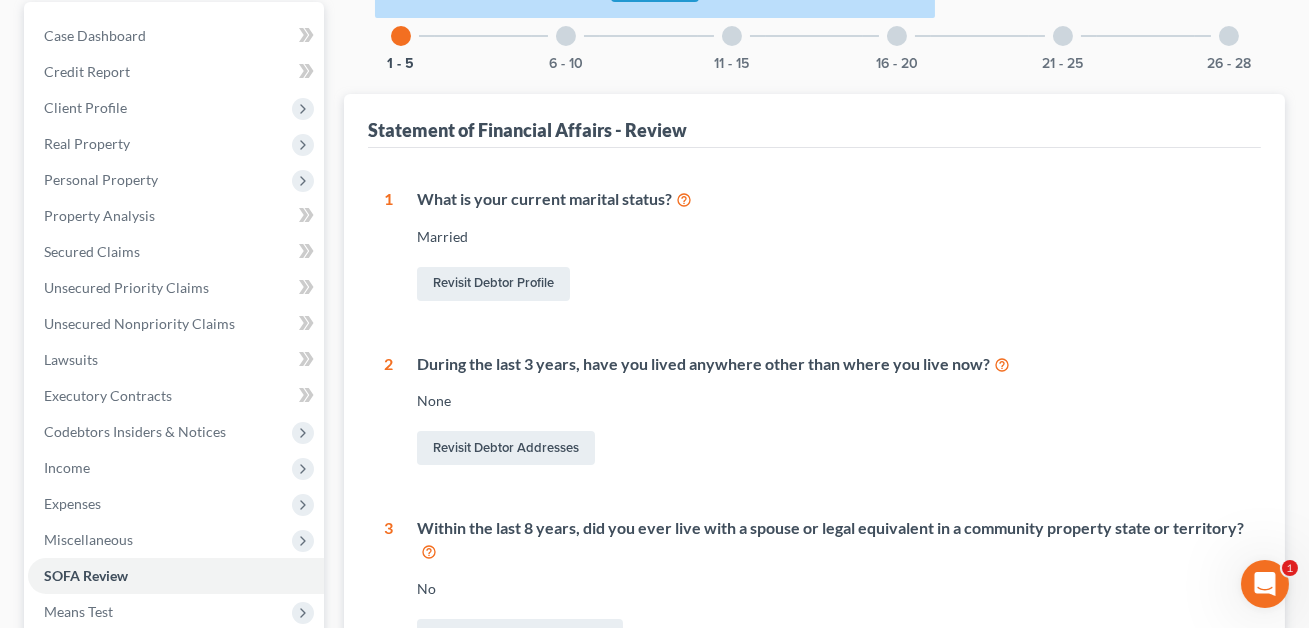 scroll, scrollTop: 143, scrollLeft: 0, axis: vertical 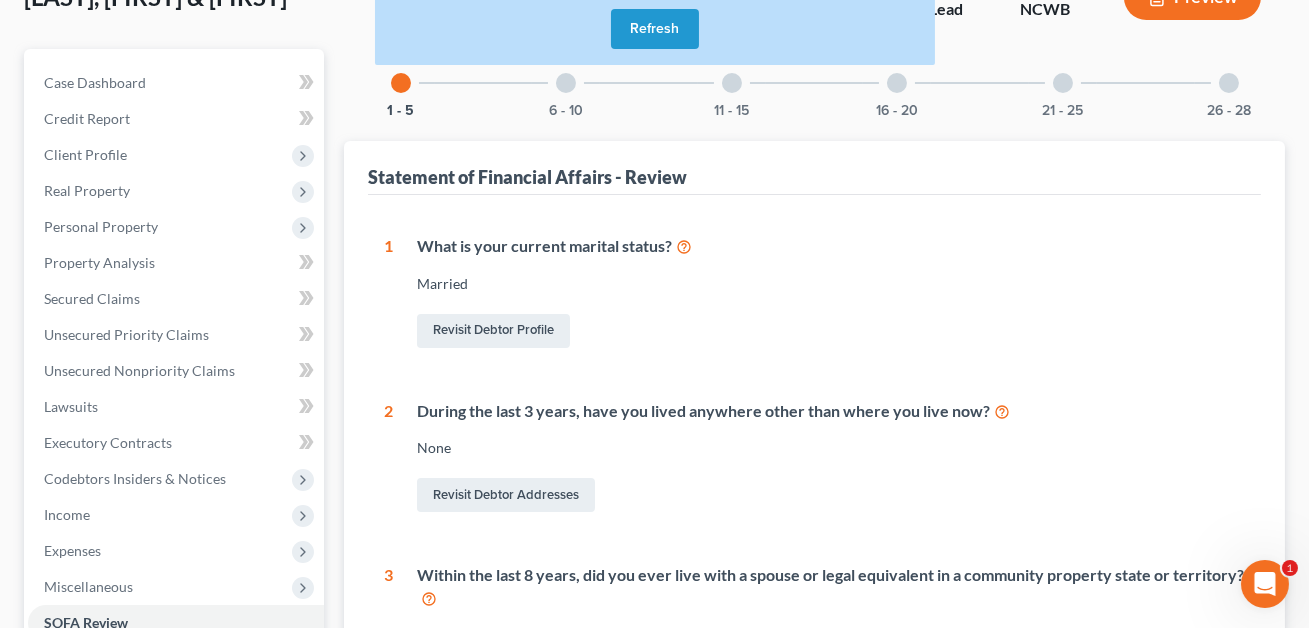 click on "Refresh" at bounding box center (655, 29) 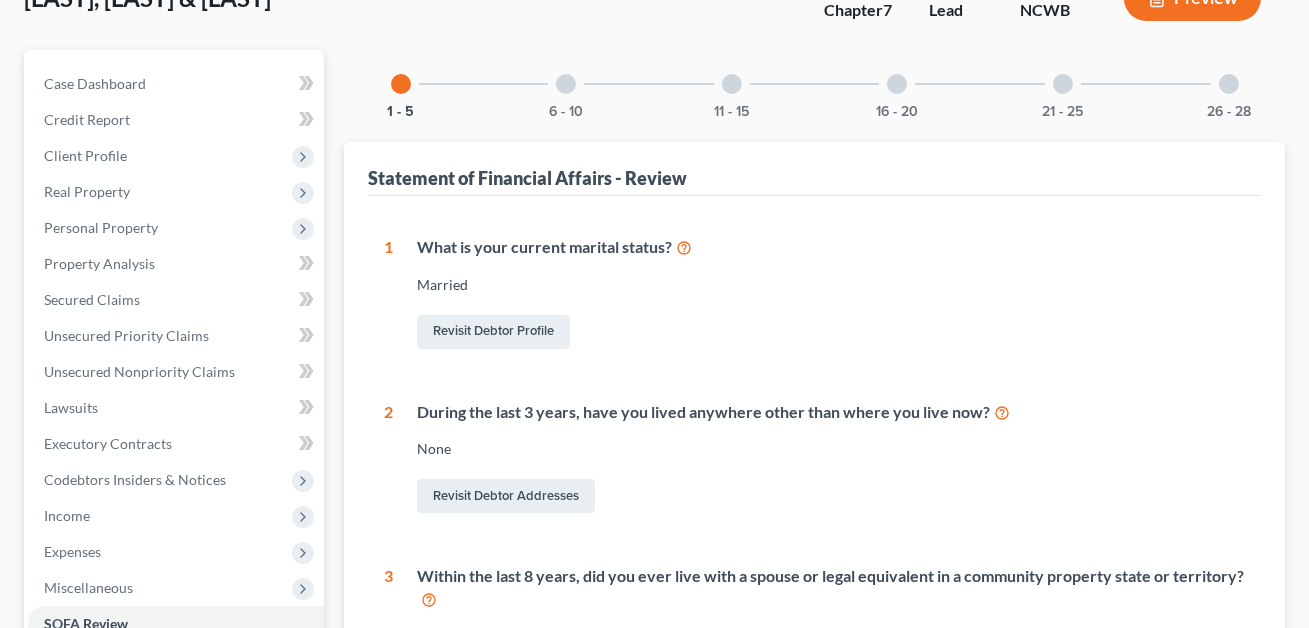 scroll, scrollTop: 143, scrollLeft: 0, axis: vertical 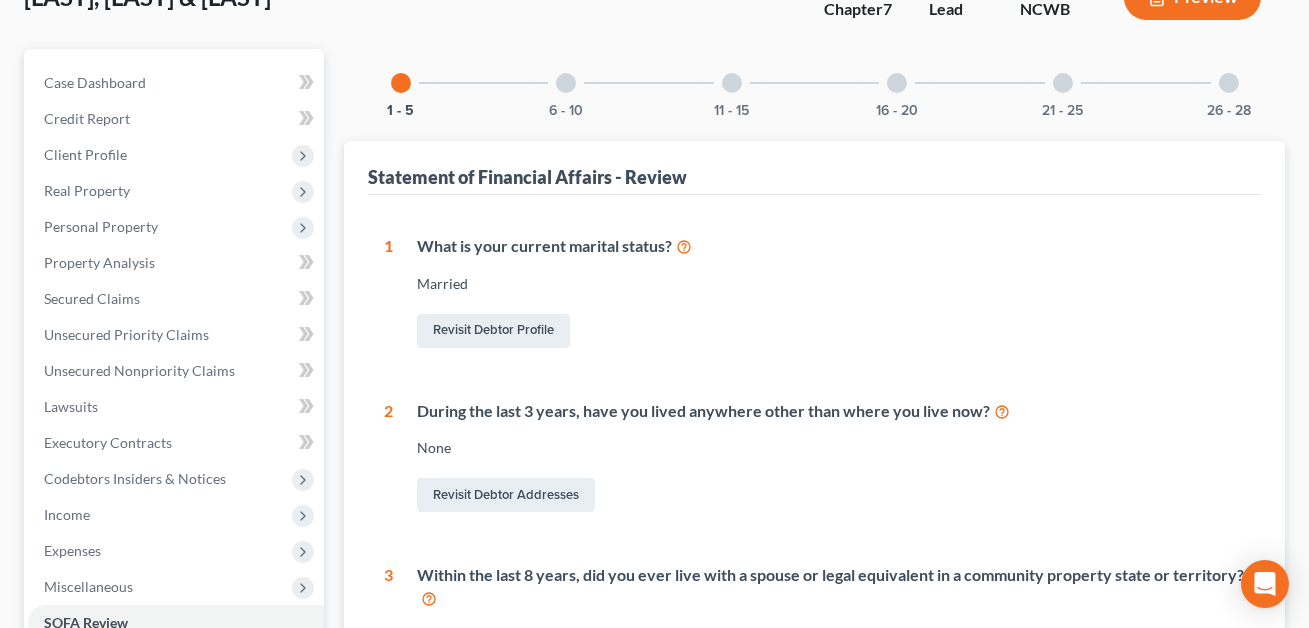 click at bounding box center [566, 83] 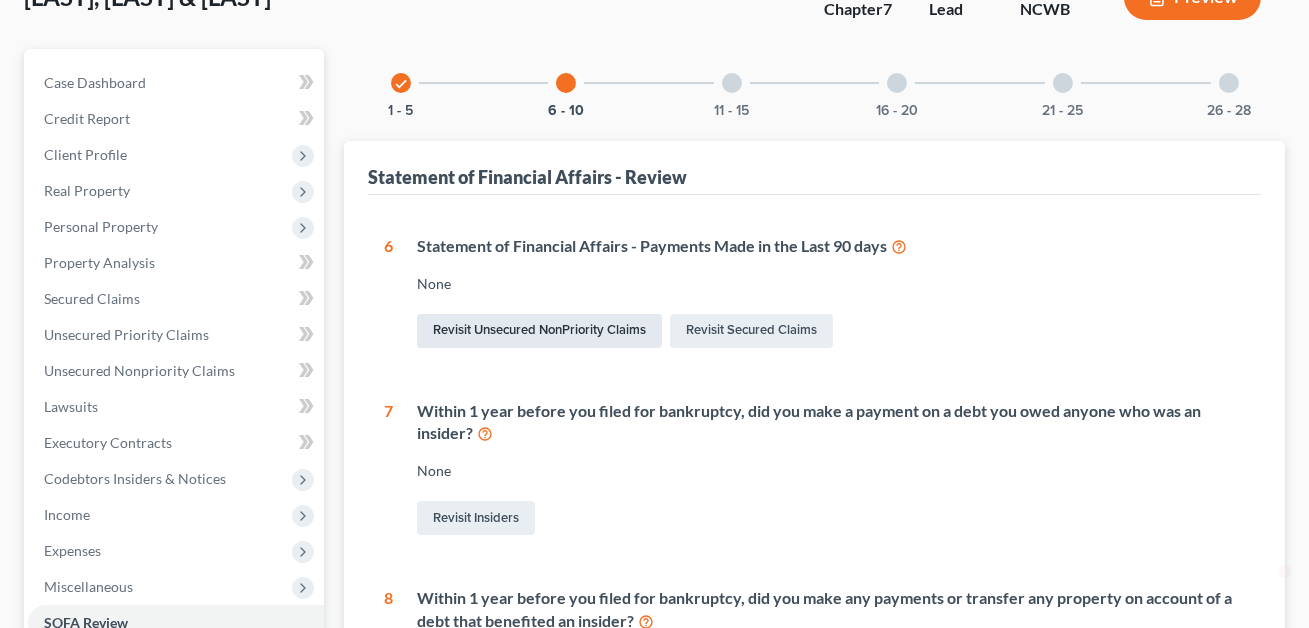 scroll, scrollTop: 616, scrollLeft: 0, axis: vertical 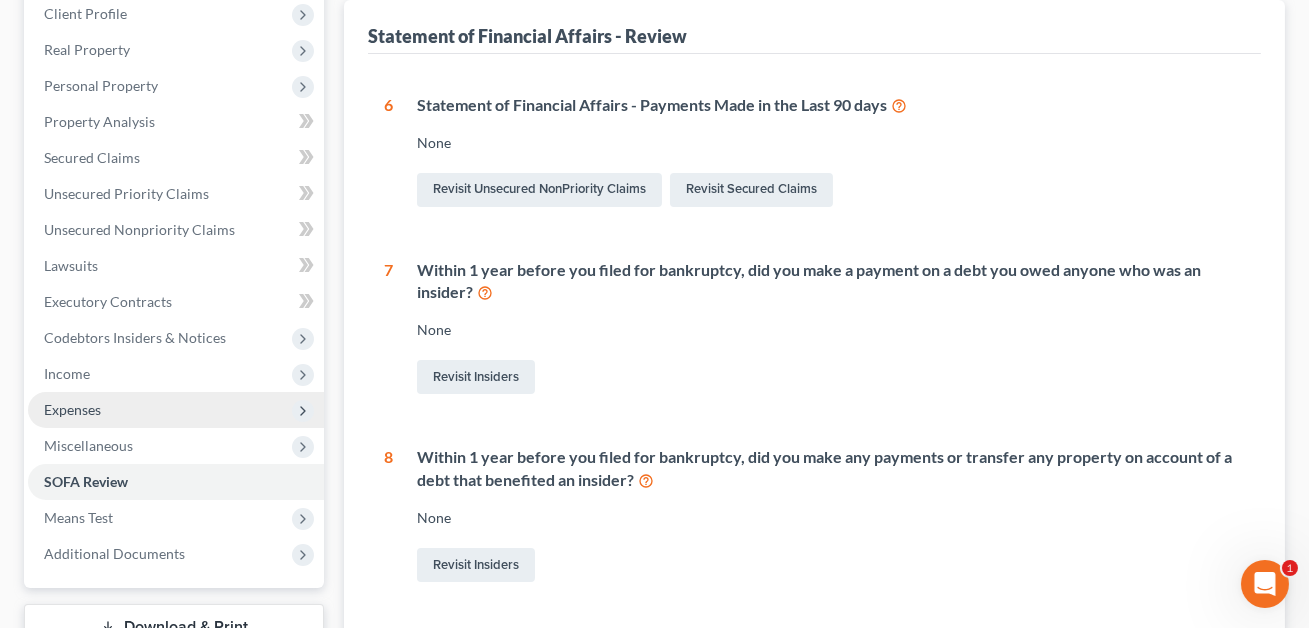 click on "Expenses" at bounding box center (72, 409) 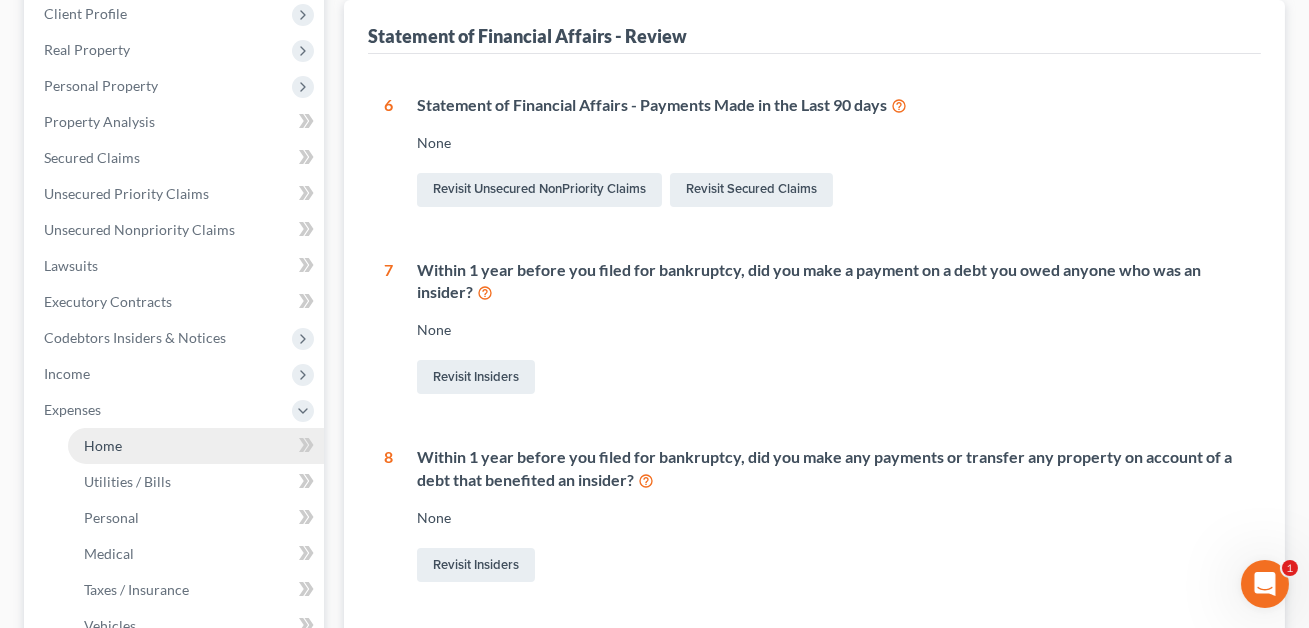click on "Home" at bounding box center [103, 445] 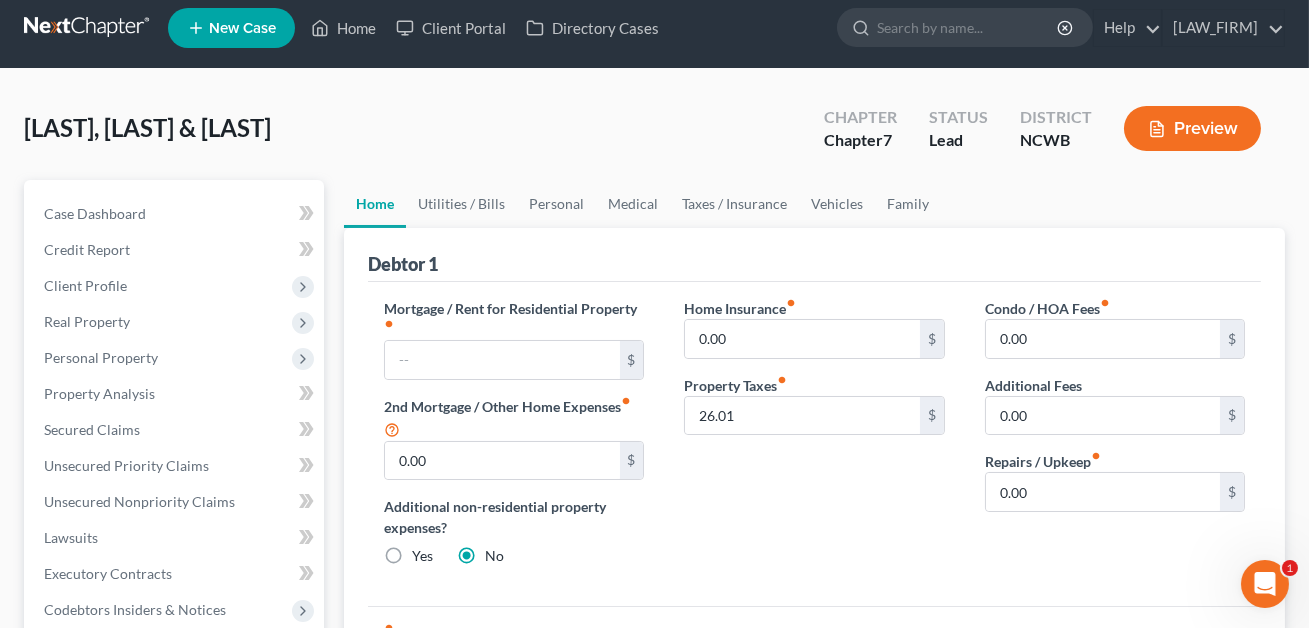 scroll, scrollTop: 0, scrollLeft: 0, axis: both 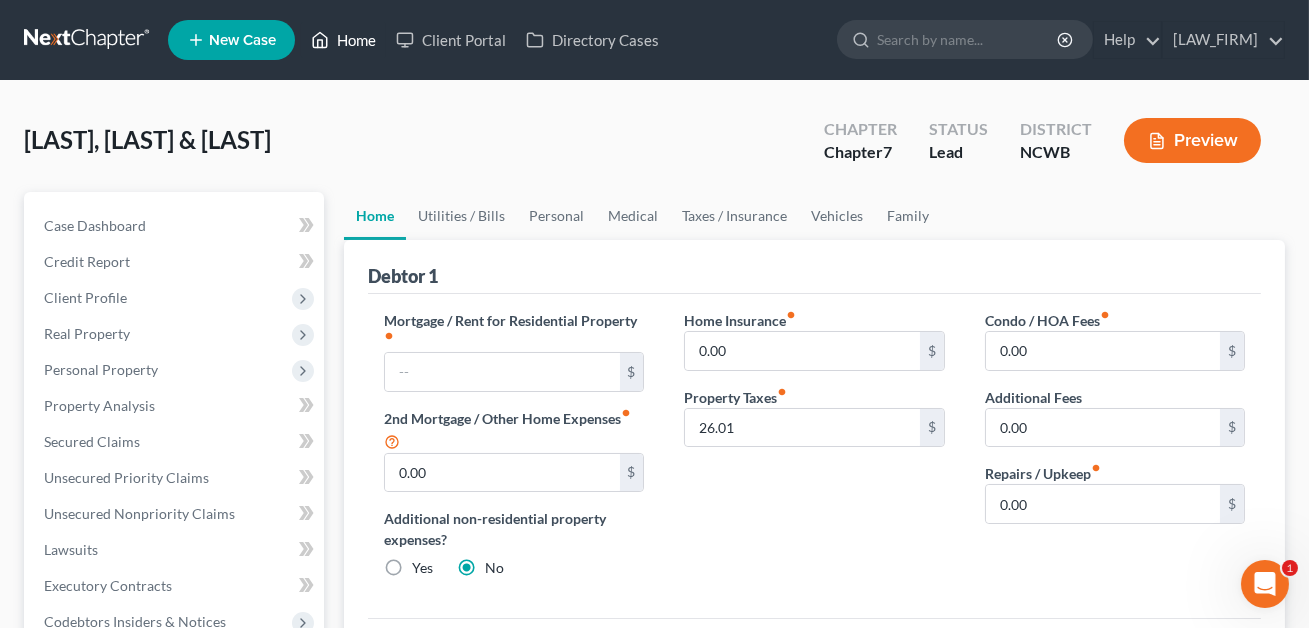 click on "Home" at bounding box center [343, 40] 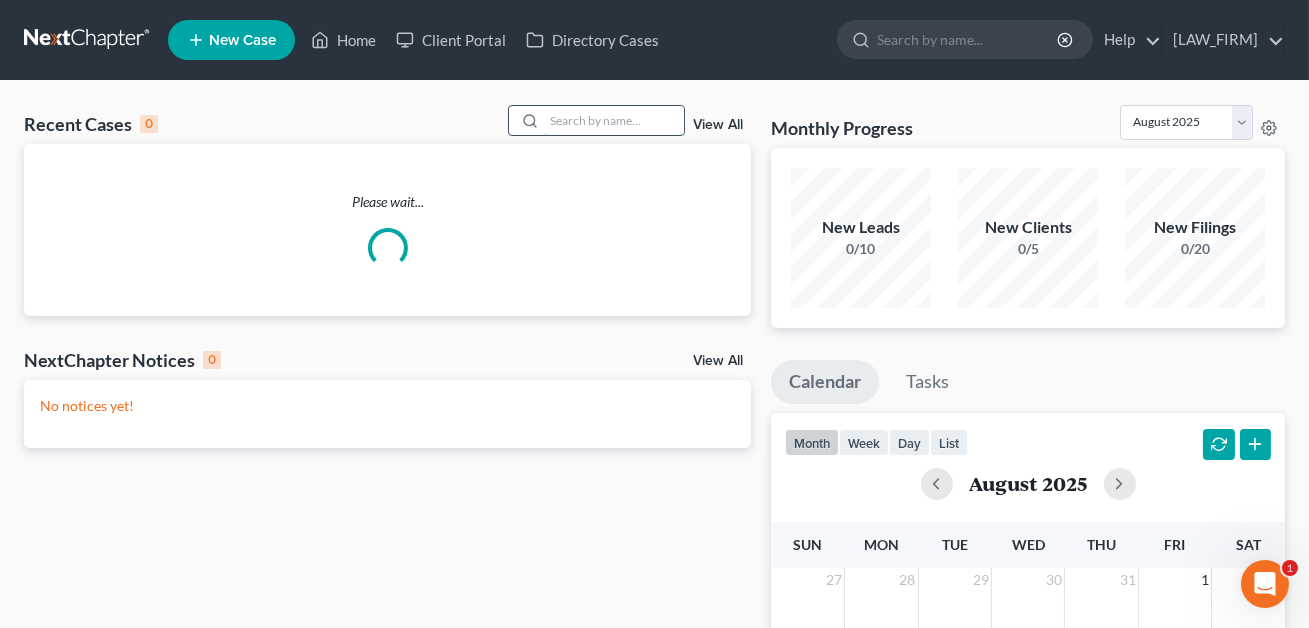 click at bounding box center [614, 120] 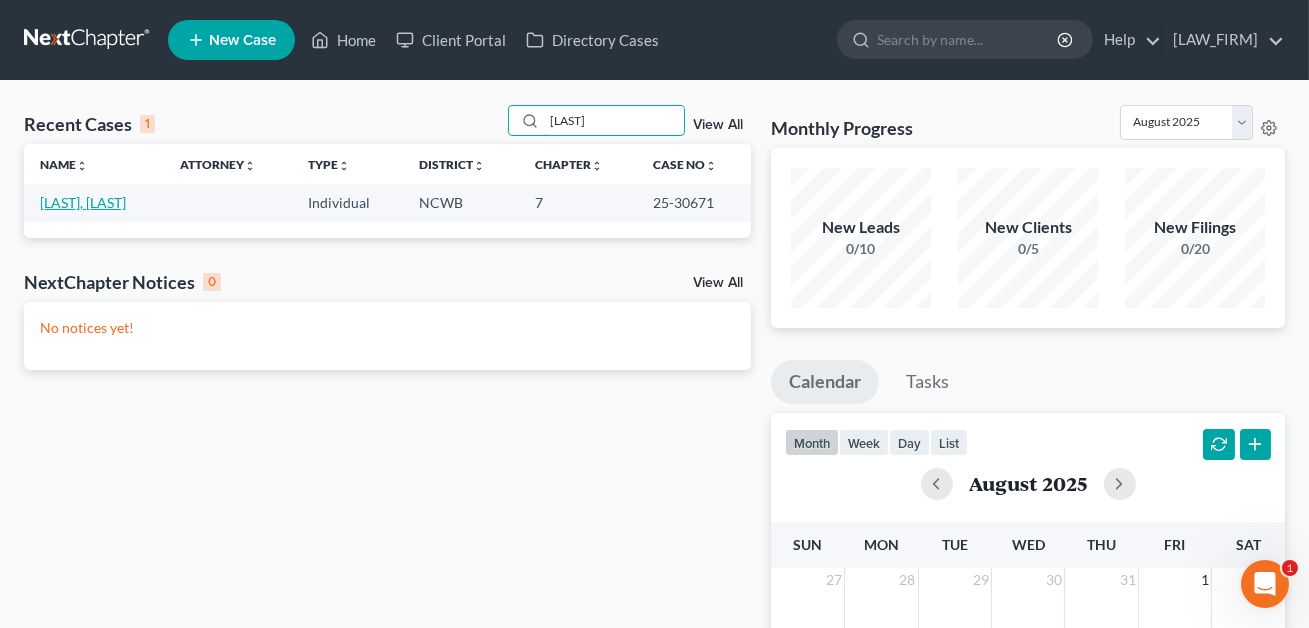 type on "[LAST]" 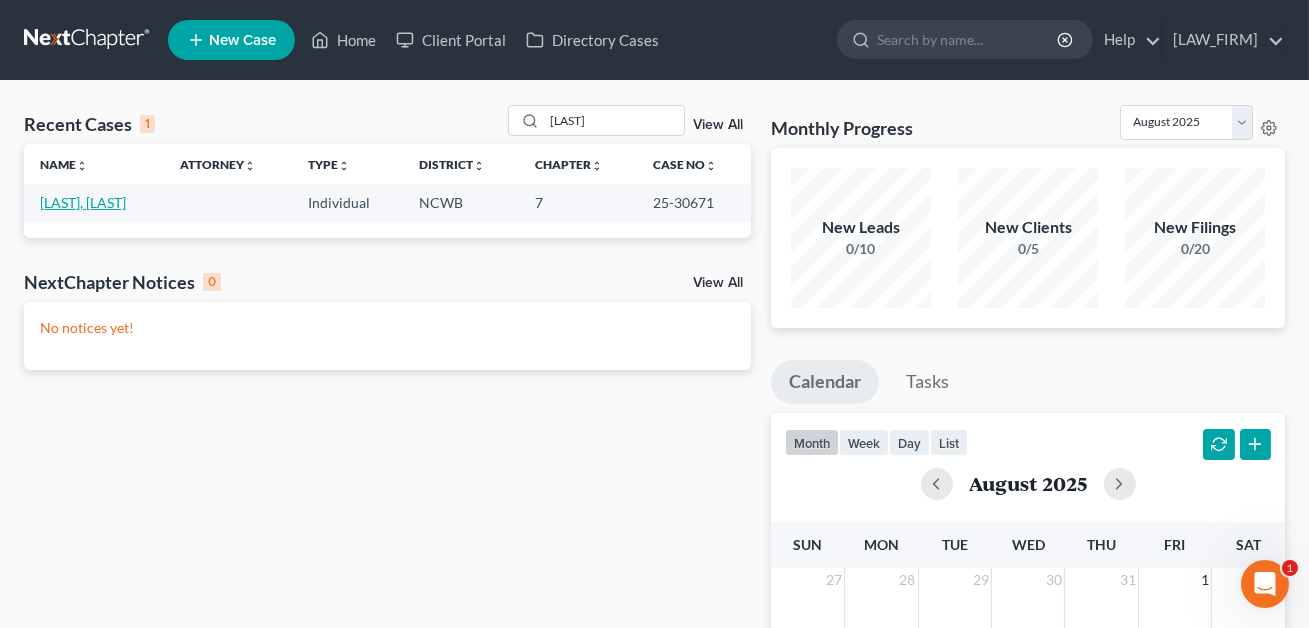 click on "[LAST], [LAST]" at bounding box center [83, 202] 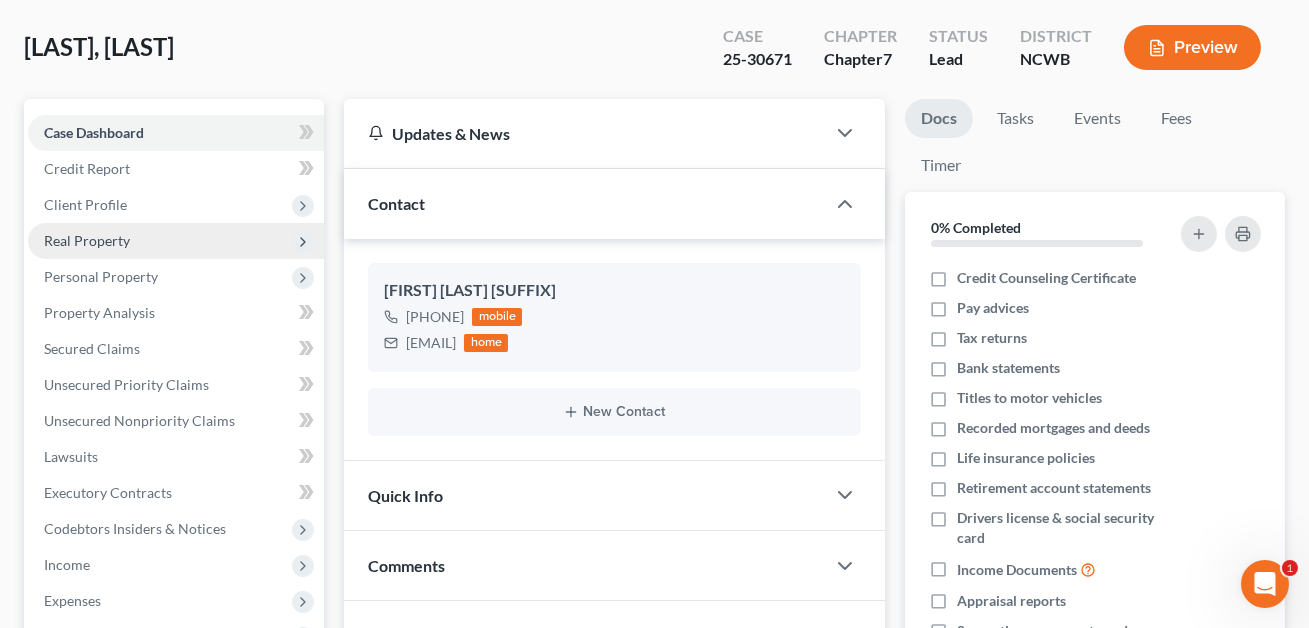 scroll, scrollTop: 120, scrollLeft: 0, axis: vertical 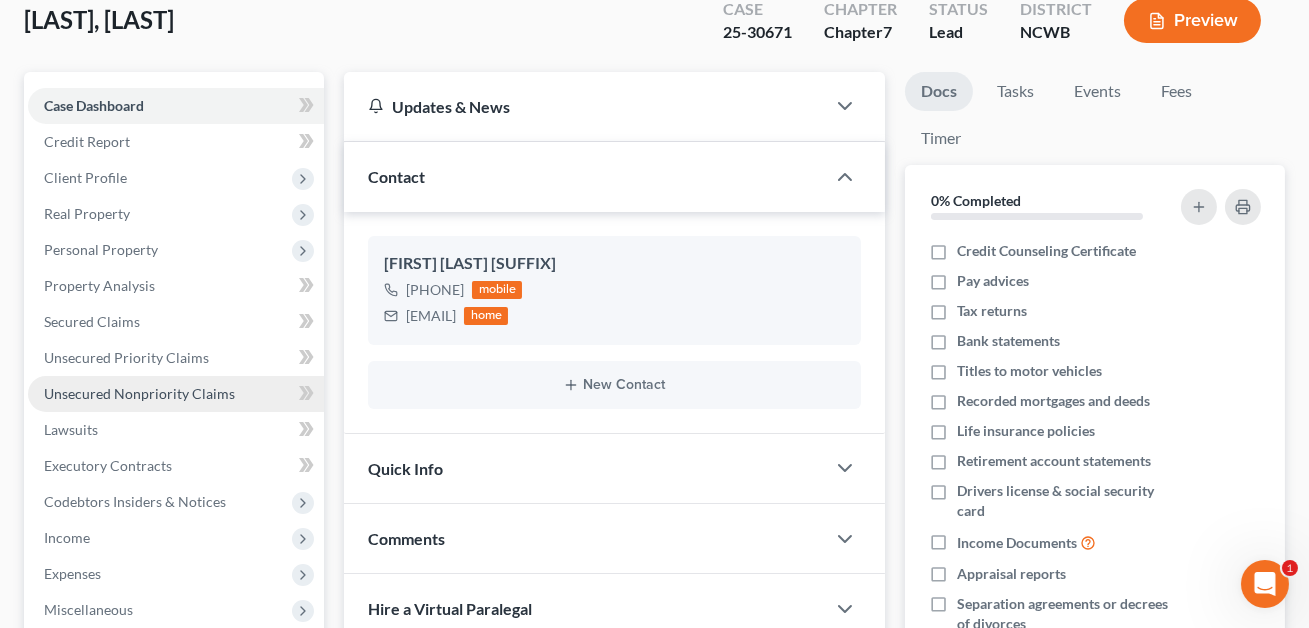 click on "Unsecured Nonpriority Claims" at bounding box center (139, 393) 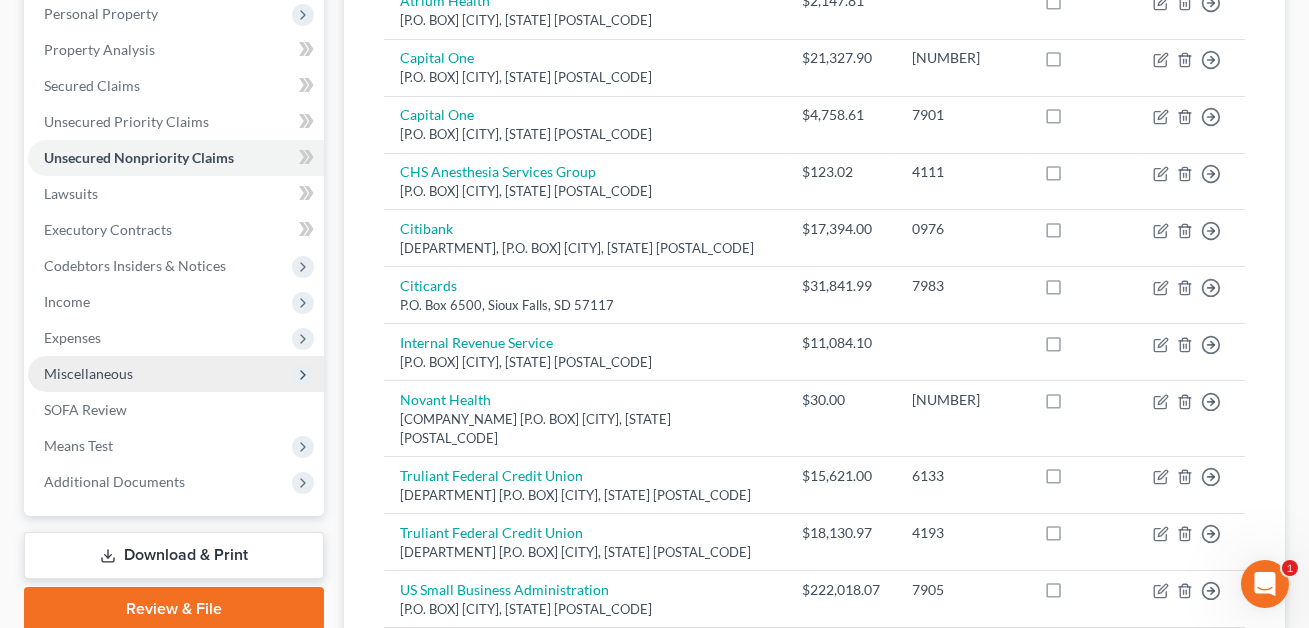 scroll, scrollTop: 324, scrollLeft: 0, axis: vertical 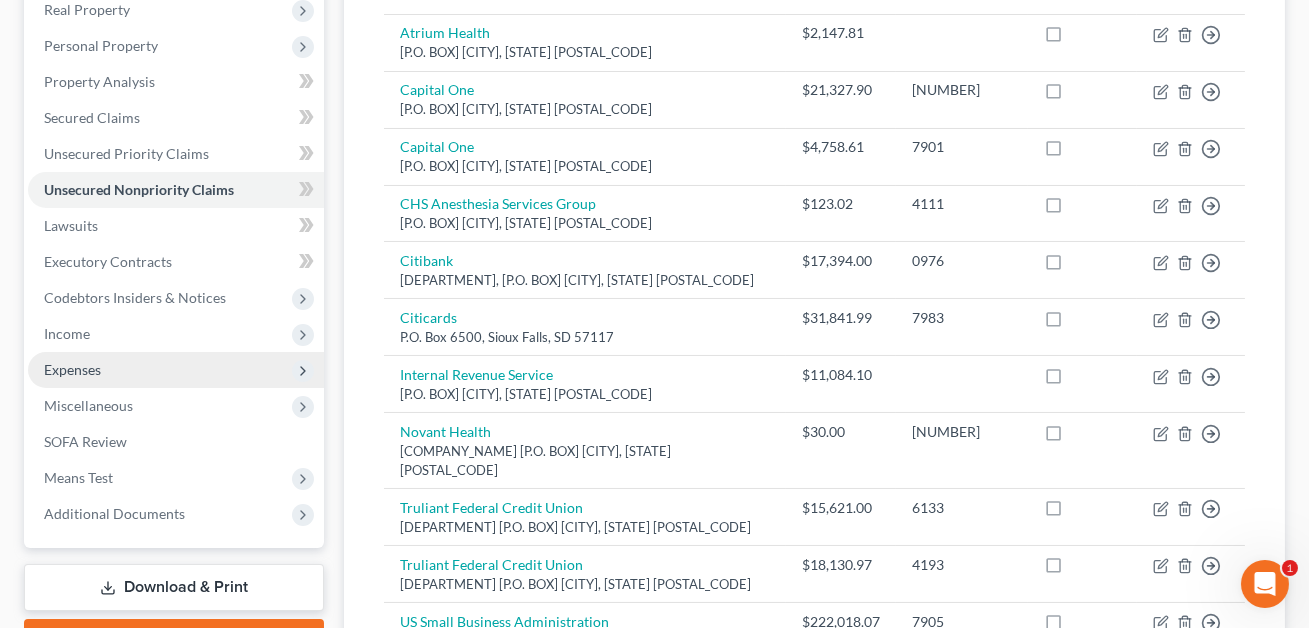 click on "Expenses" at bounding box center [72, 369] 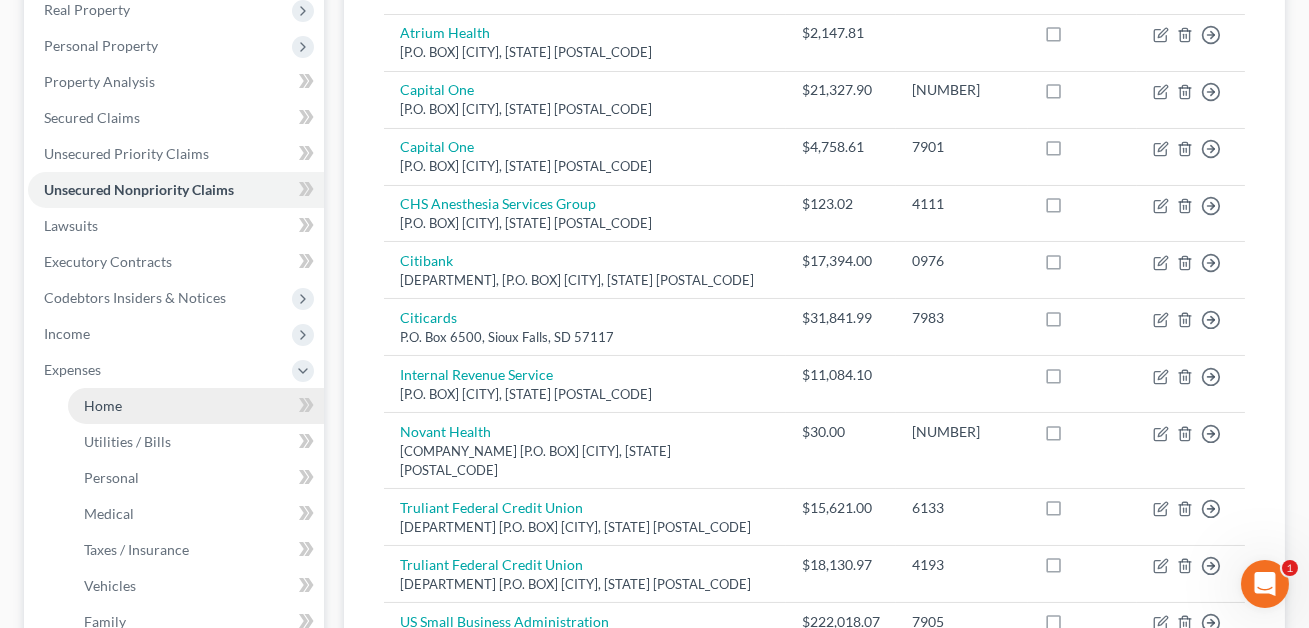 click on "Home" at bounding box center [103, 405] 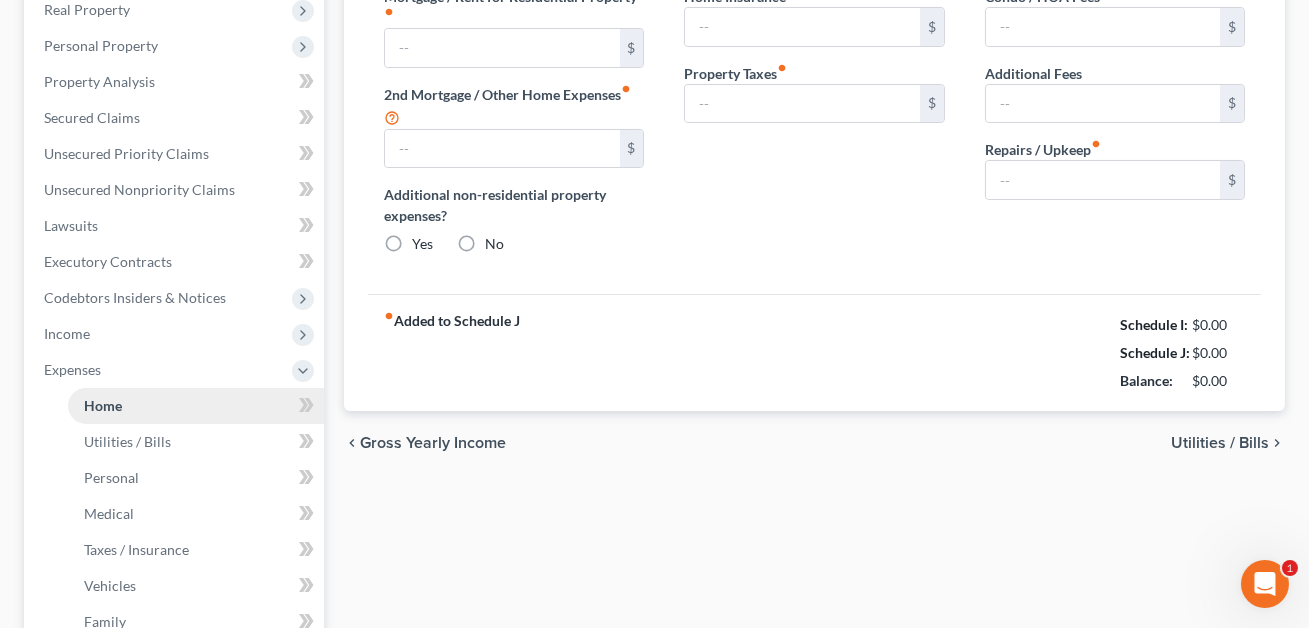 type on "2,100.00" 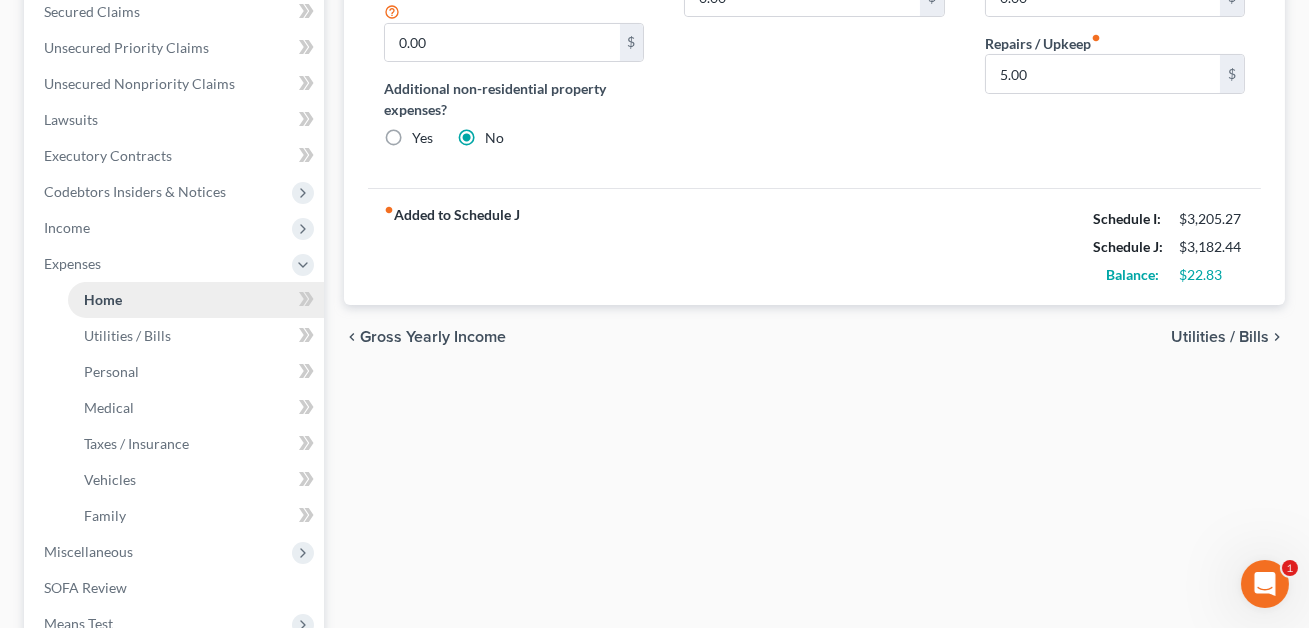 scroll, scrollTop: 435, scrollLeft: 0, axis: vertical 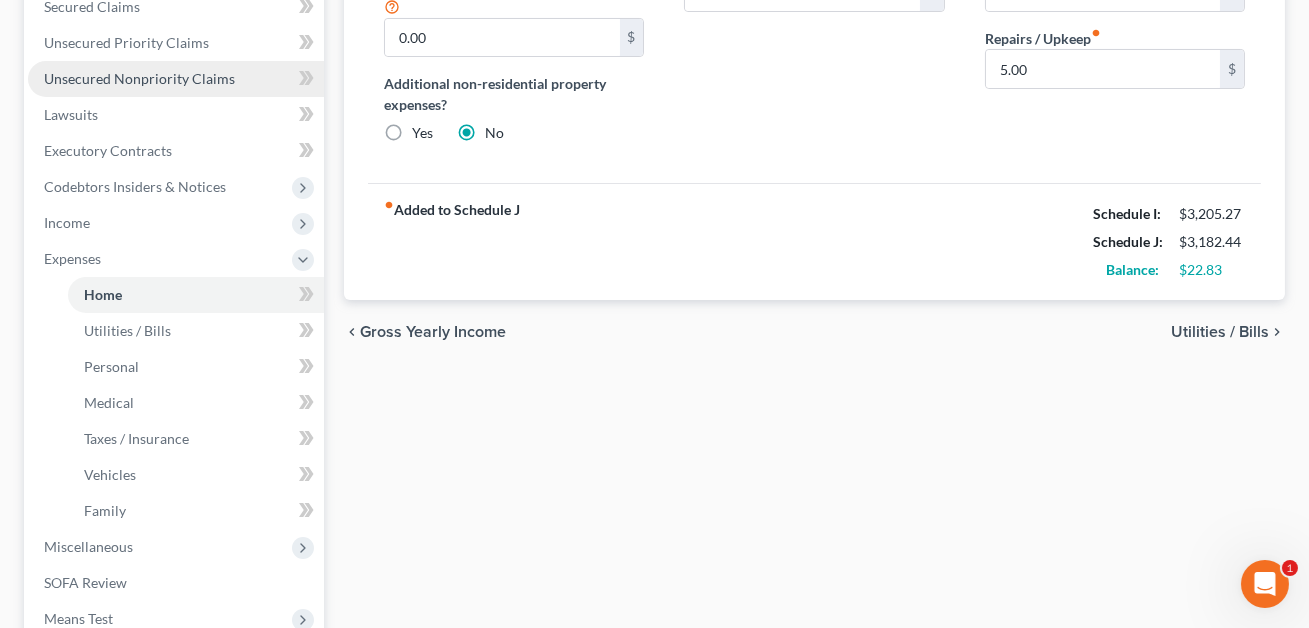 click on "Unsecured Nonpriority Claims" at bounding box center (139, 78) 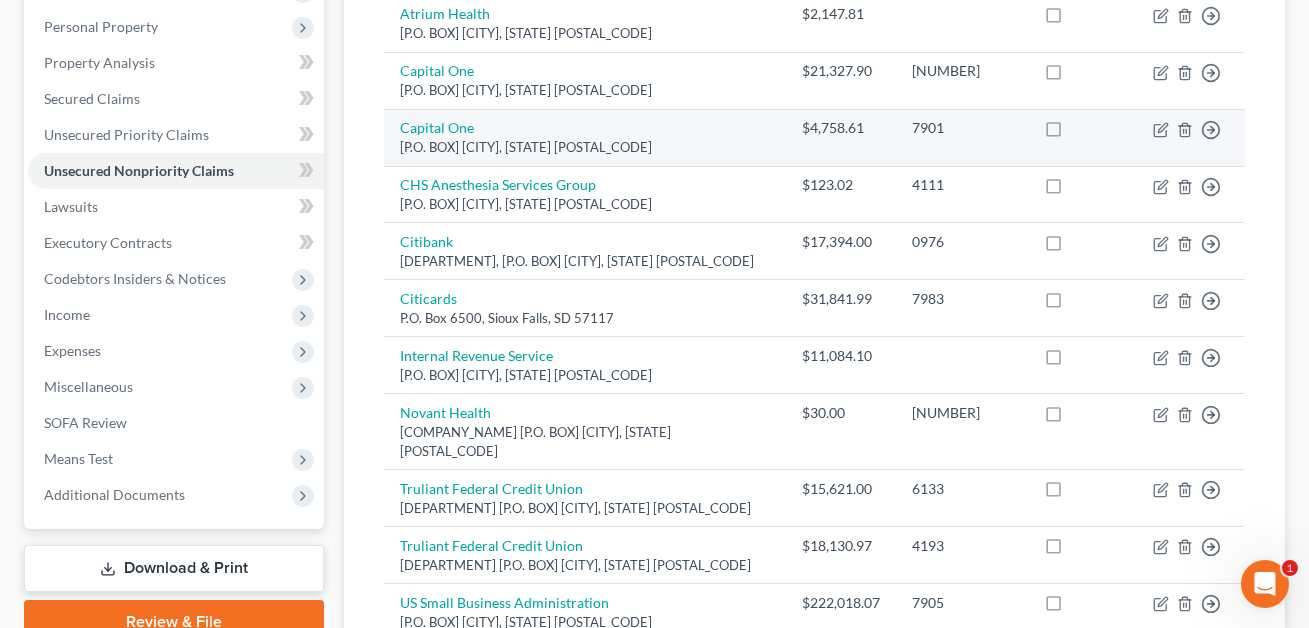 scroll, scrollTop: 348, scrollLeft: 0, axis: vertical 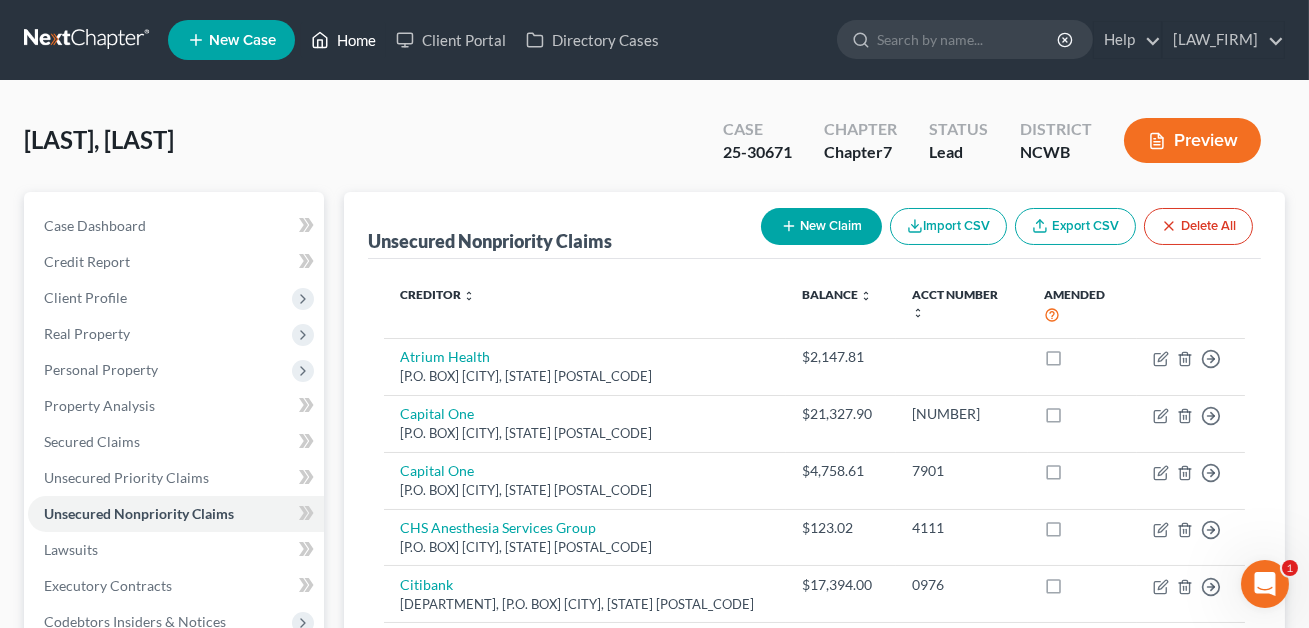 click on "Home" at bounding box center [343, 40] 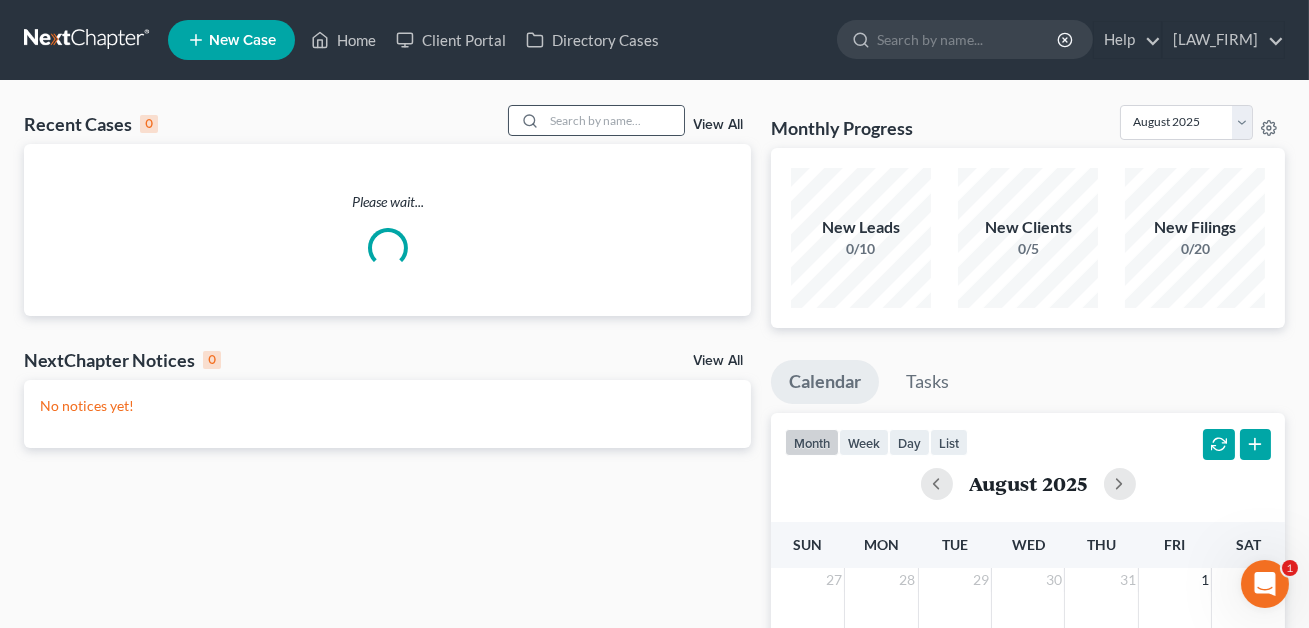 click at bounding box center [527, 120] 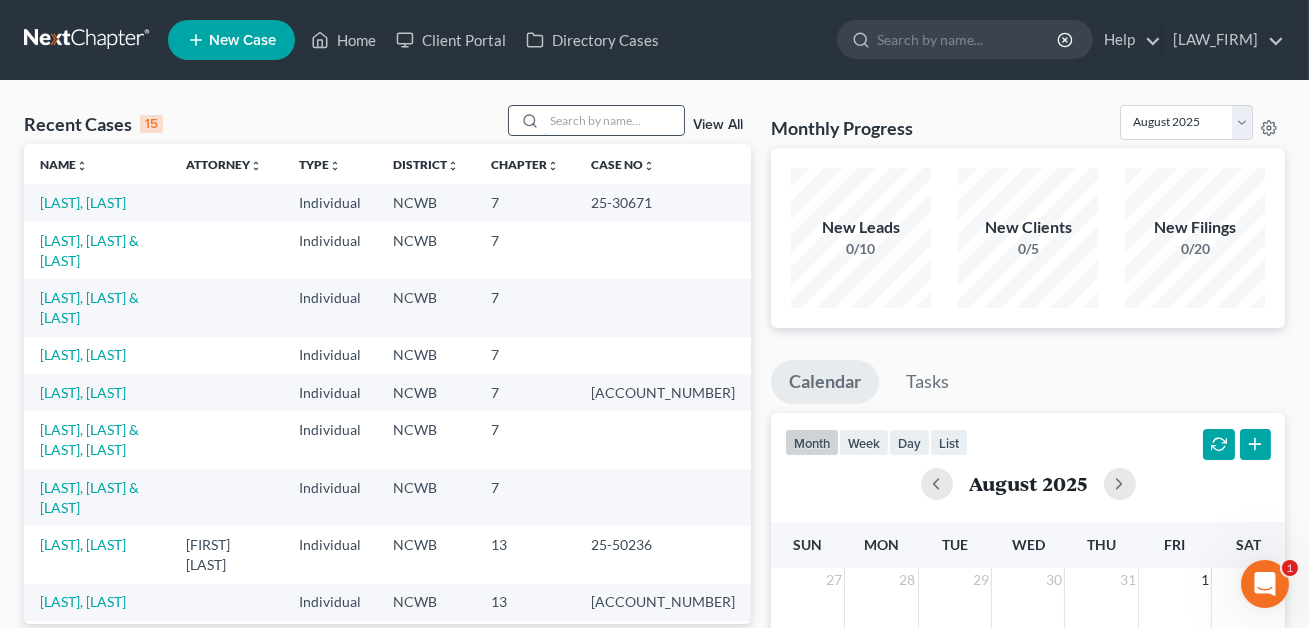 click at bounding box center (614, 120) 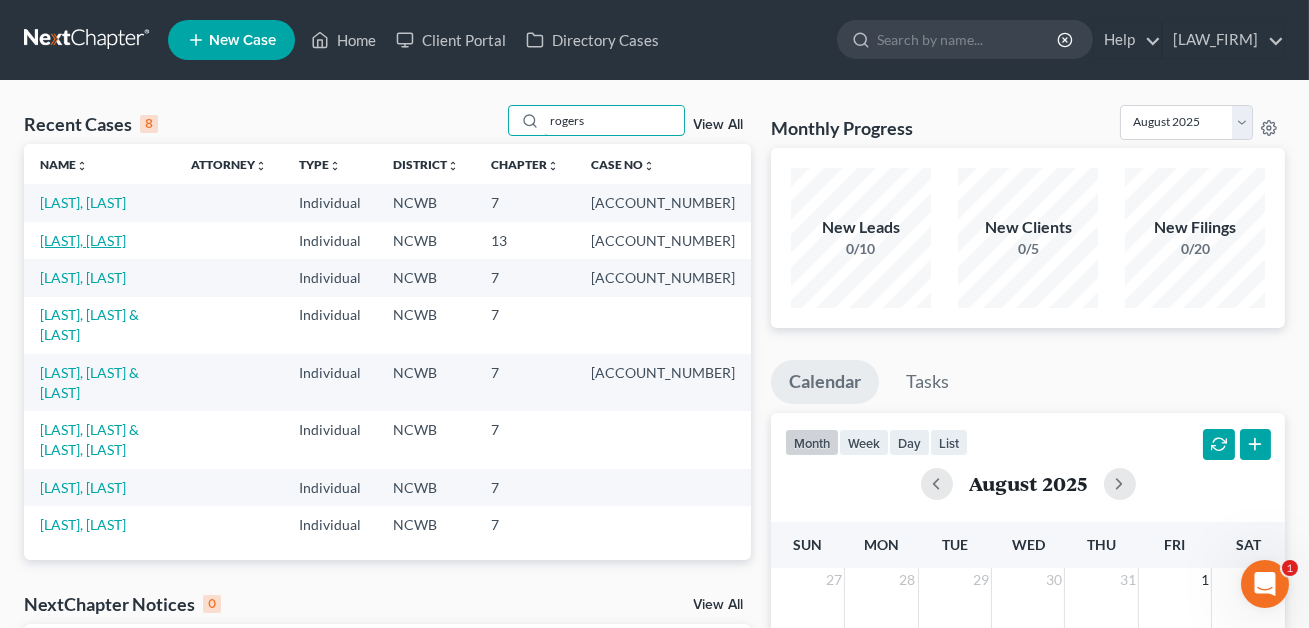 type on "rogers" 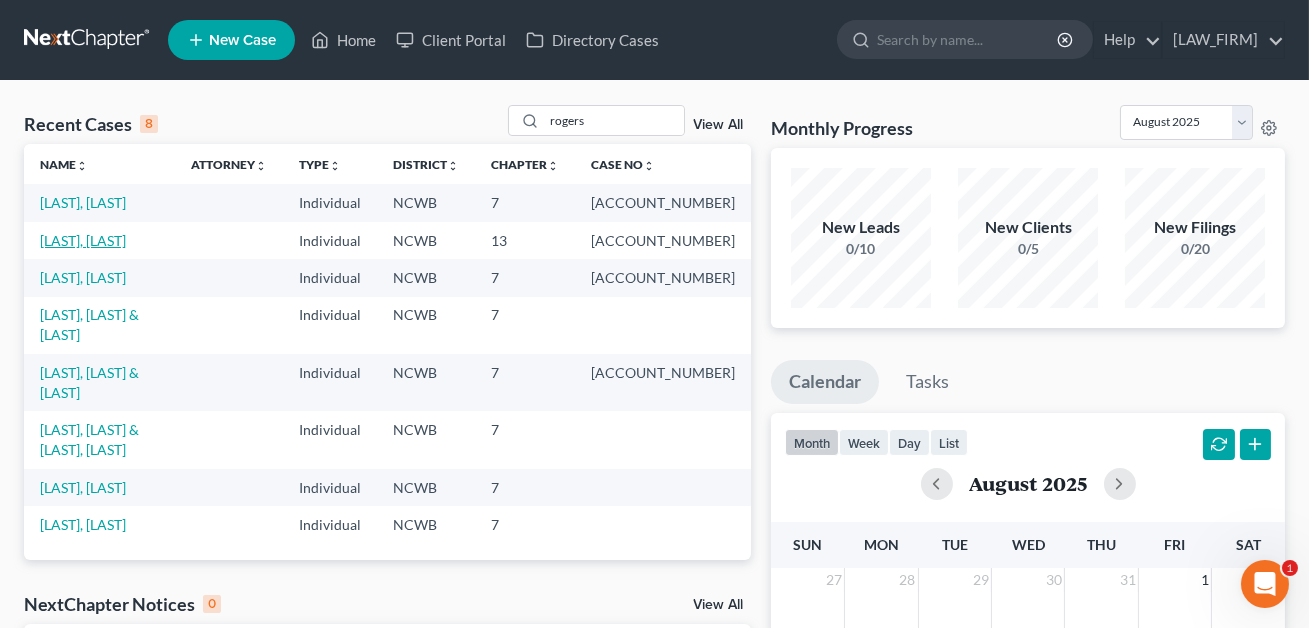 click on "[LAST], [LAST]" at bounding box center (83, 240) 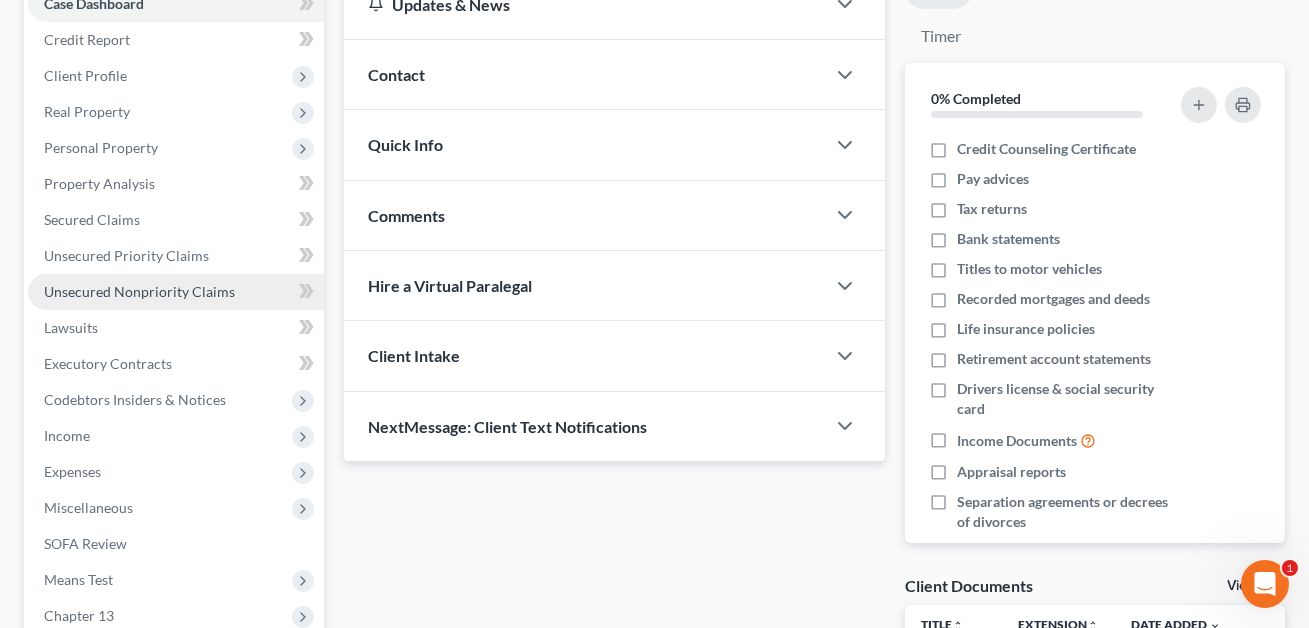 scroll, scrollTop: 310, scrollLeft: 0, axis: vertical 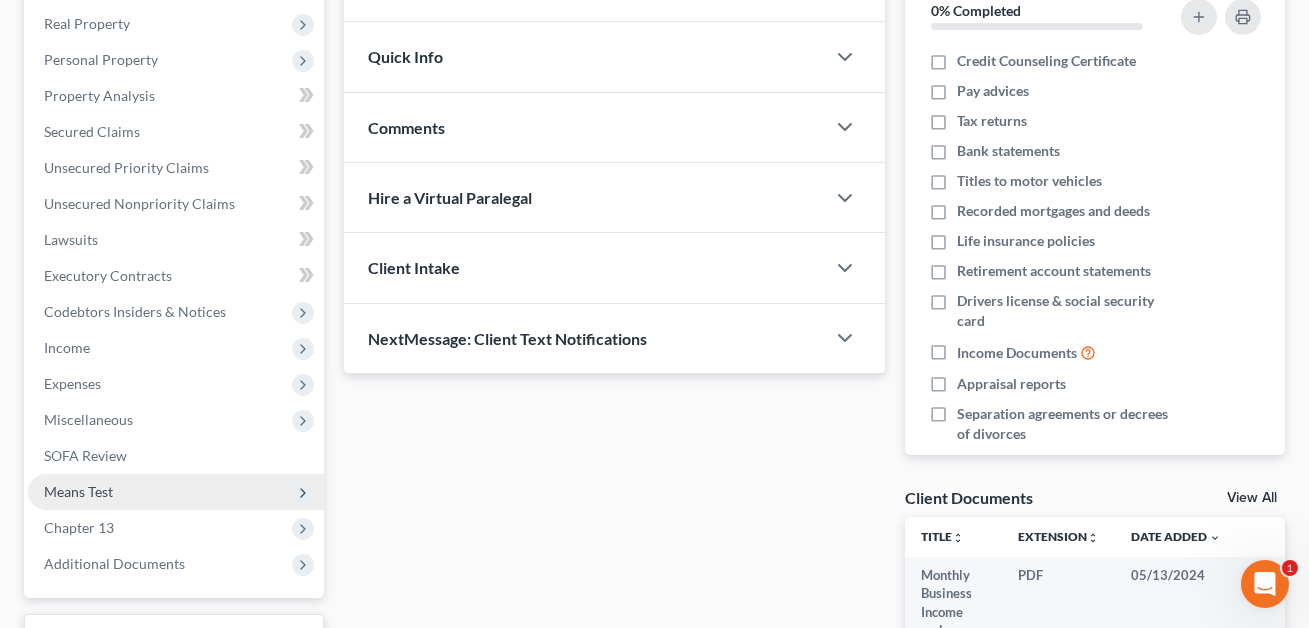 click on "Means Test" at bounding box center (78, 491) 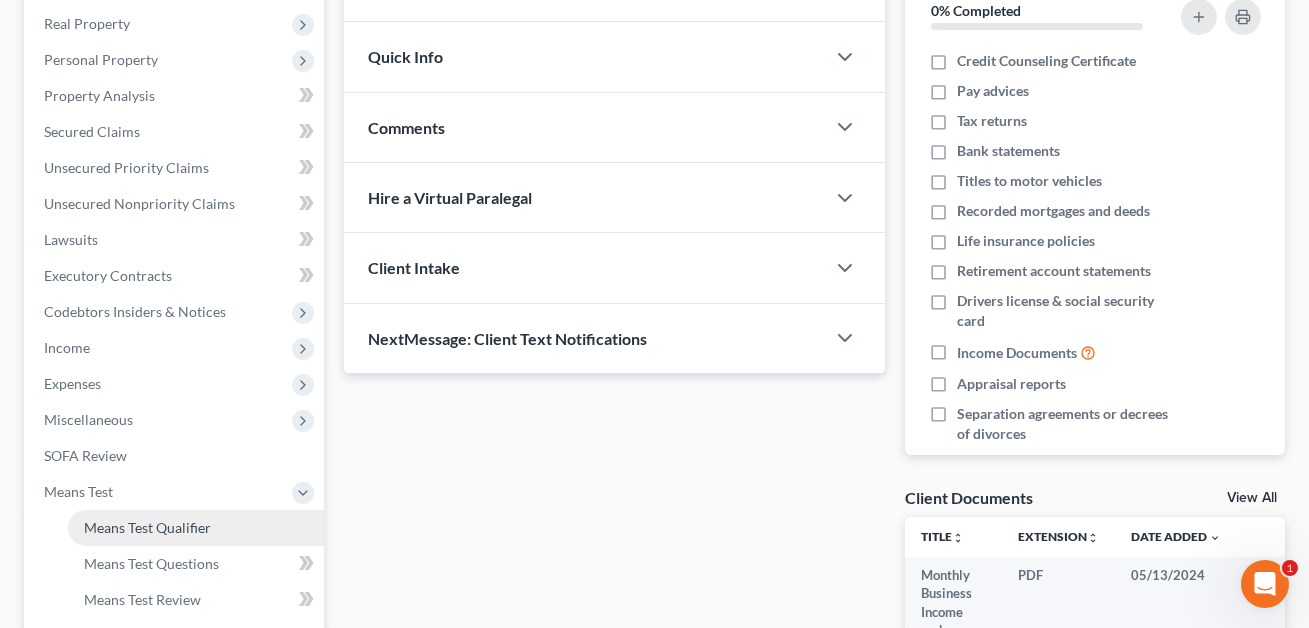 click on "Means Test Qualifier" at bounding box center [147, 527] 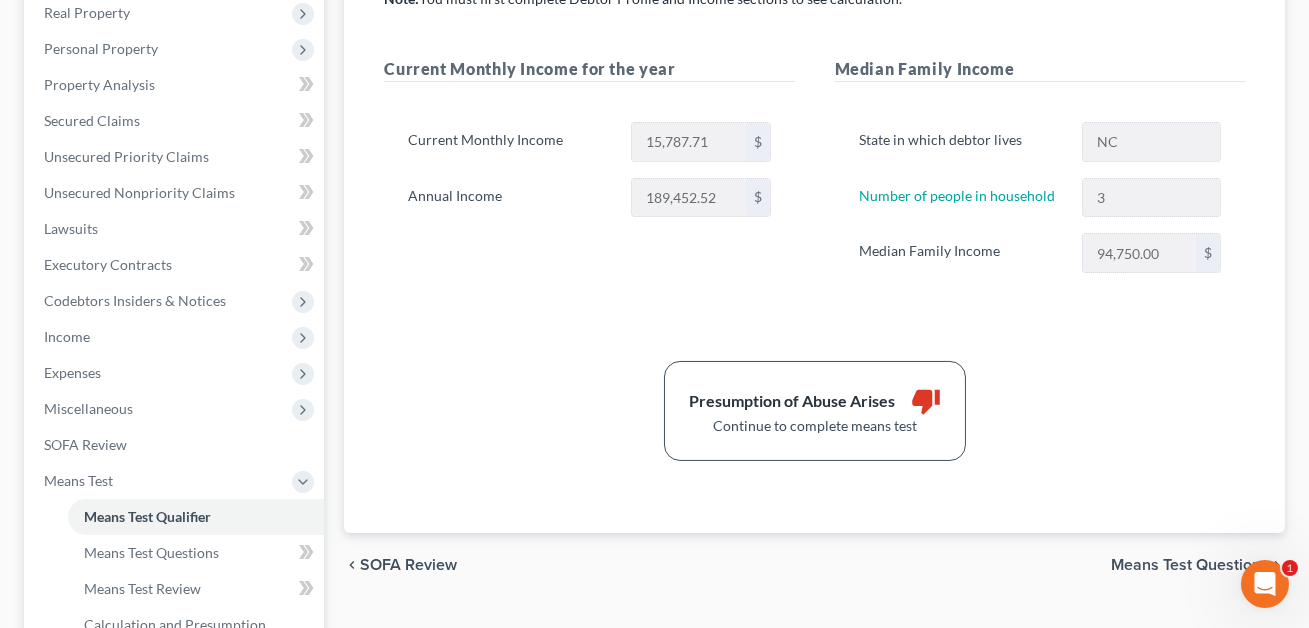 scroll, scrollTop: 348, scrollLeft: 0, axis: vertical 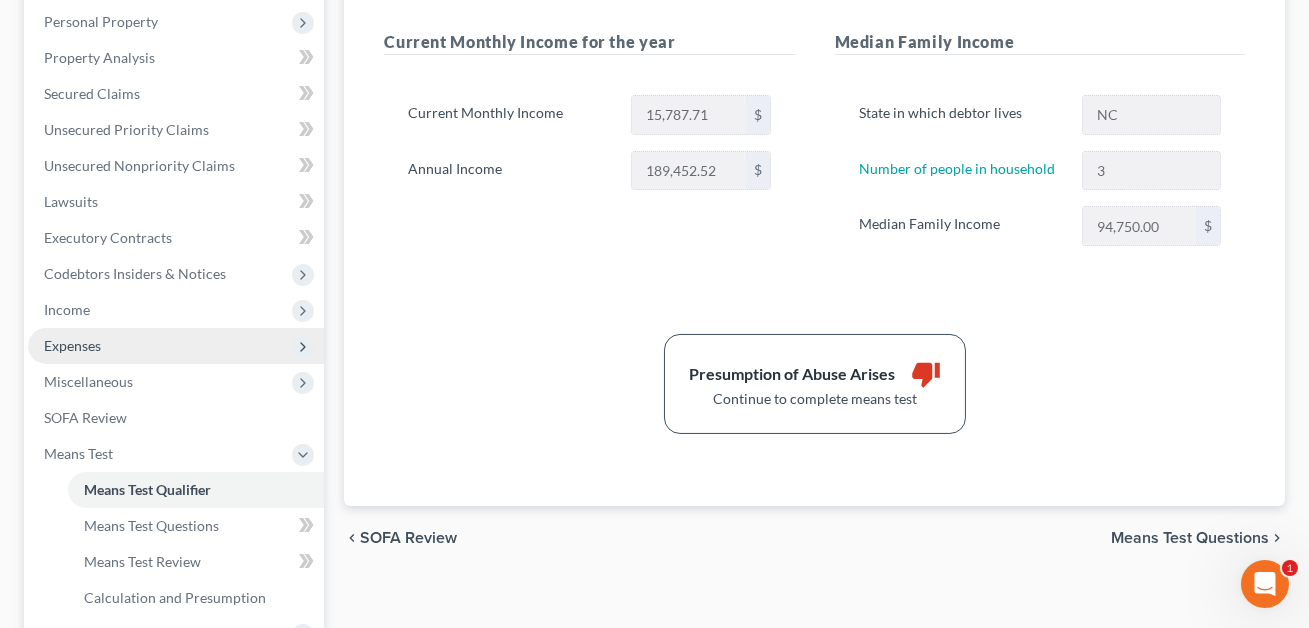 click on "Expenses" at bounding box center [176, 346] 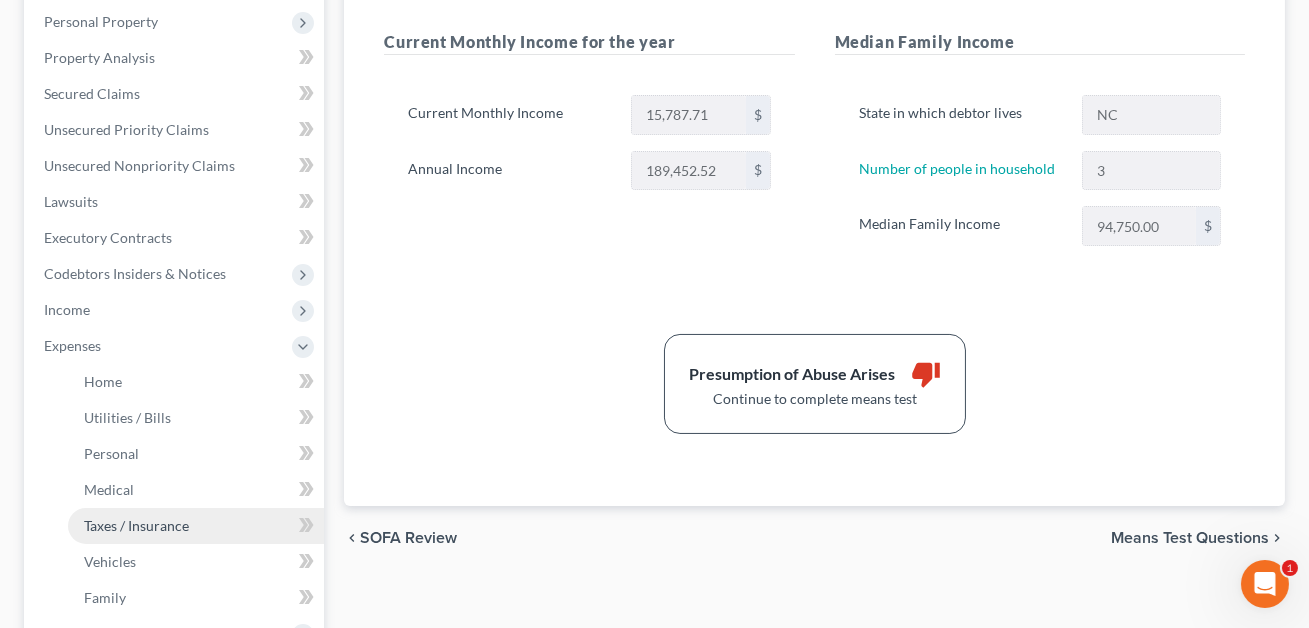 click on "Taxes / Insurance" at bounding box center [136, 525] 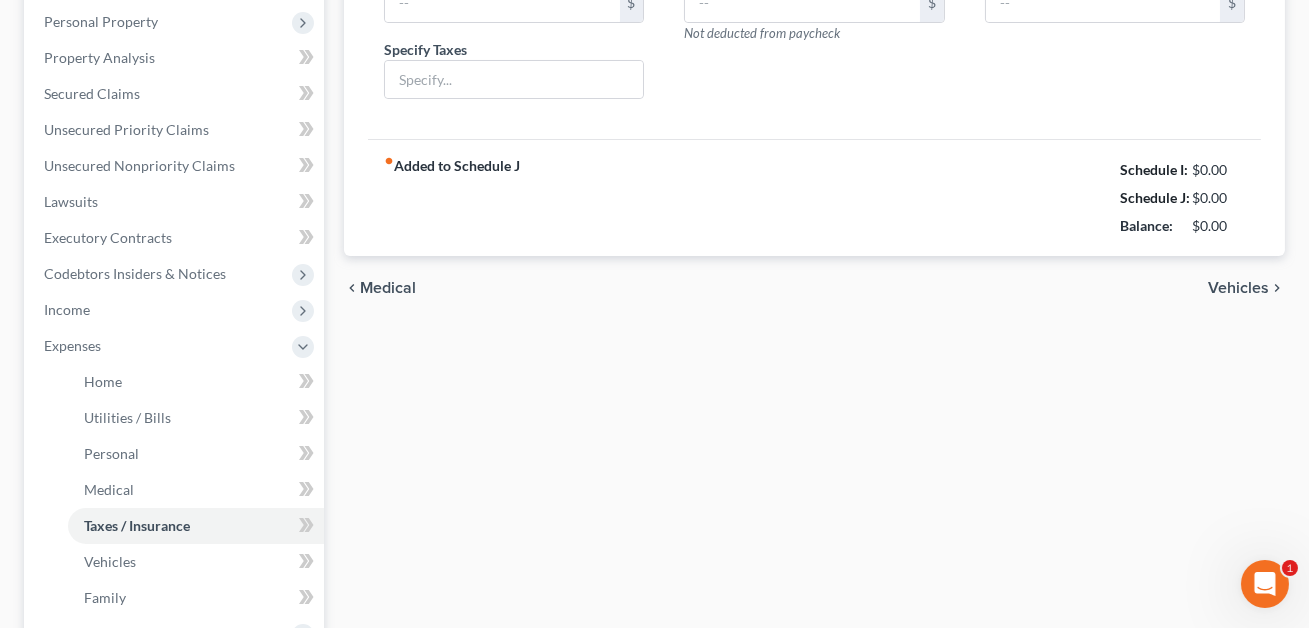 scroll, scrollTop: 278, scrollLeft: 0, axis: vertical 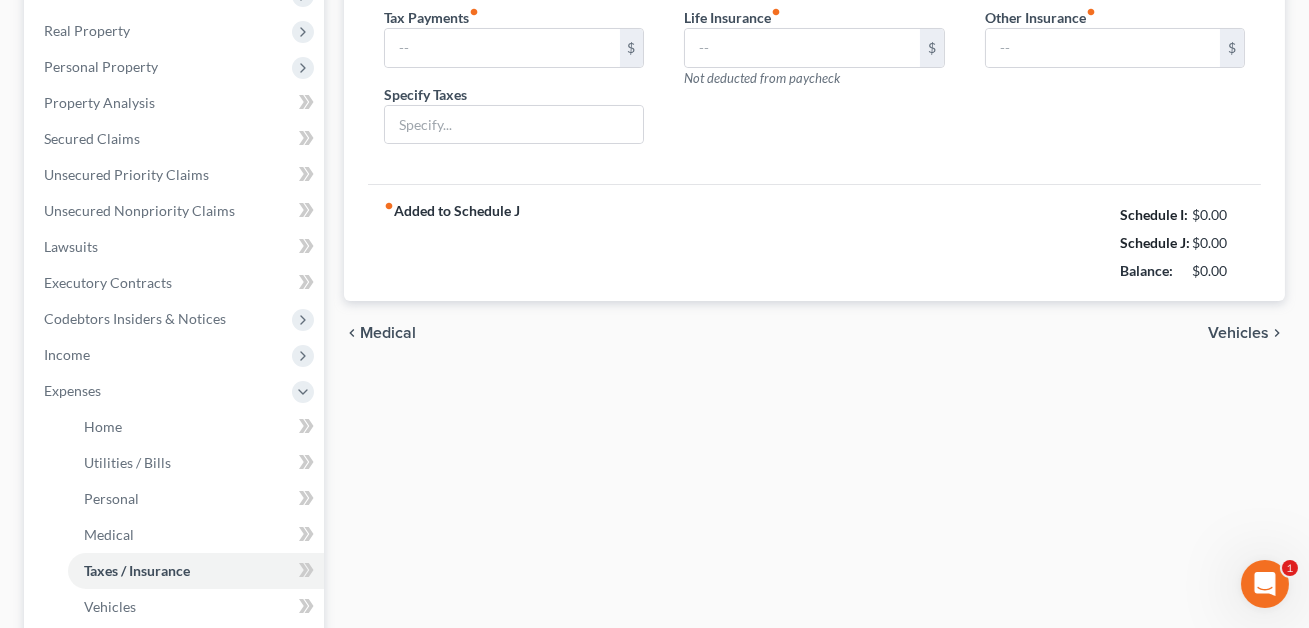 type on "1,545.00" 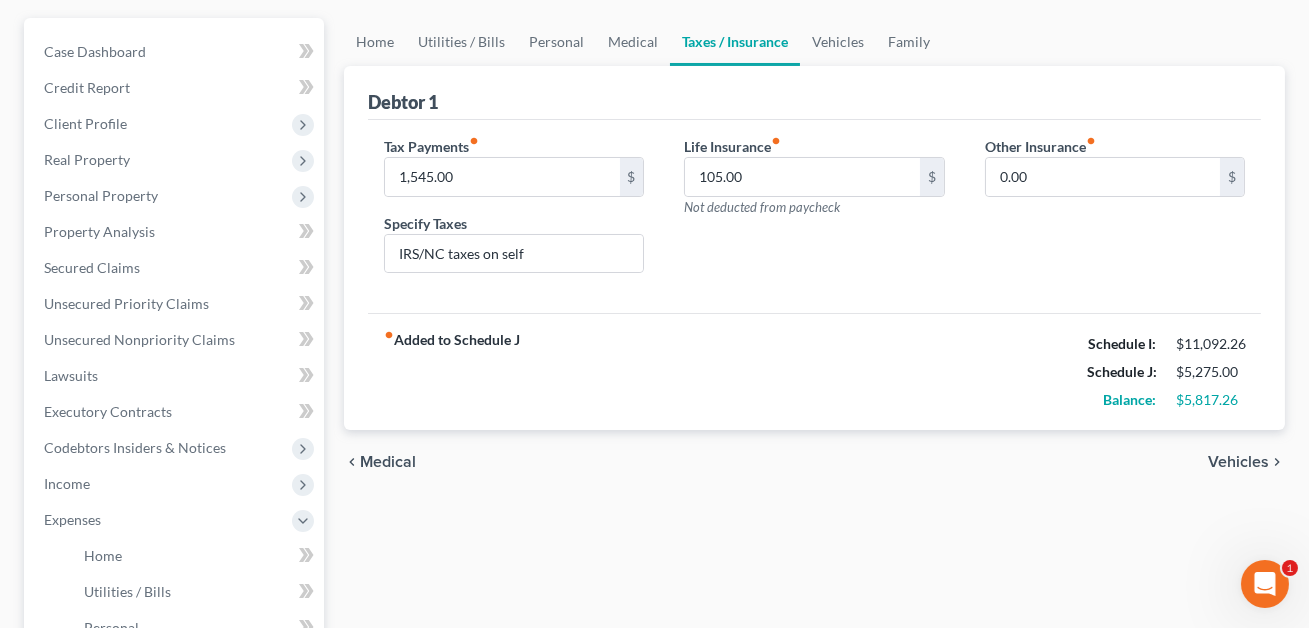 scroll, scrollTop: 171, scrollLeft: 0, axis: vertical 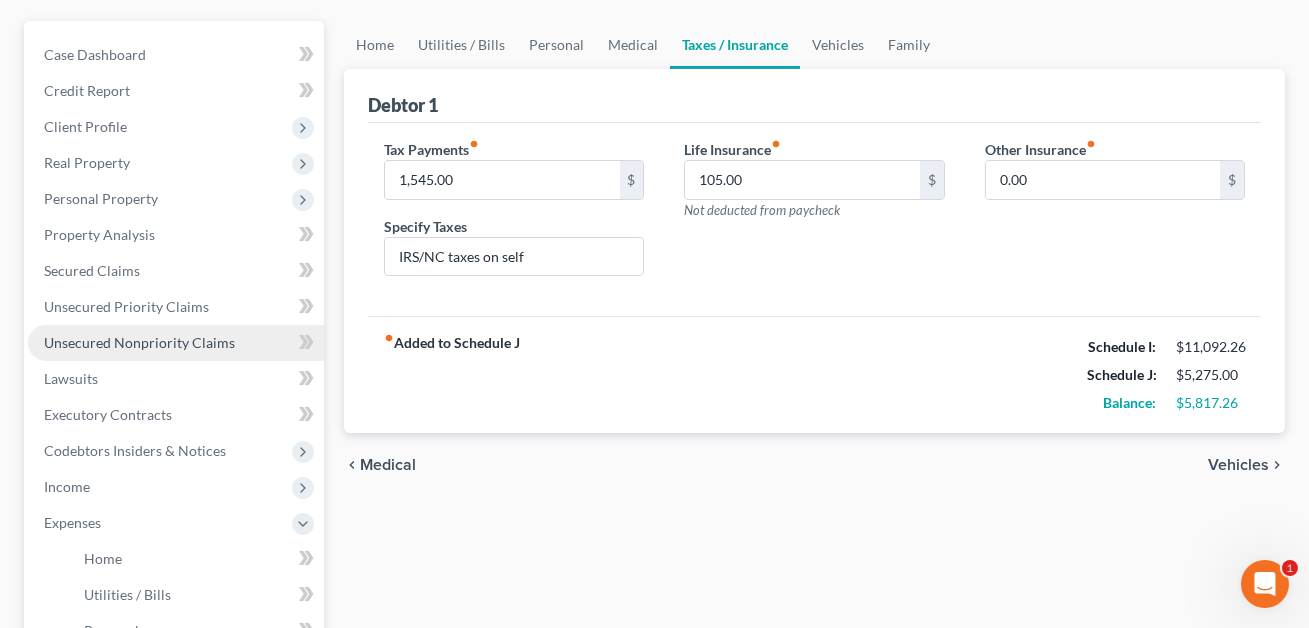 click on "Unsecured Nonpriority Claims" at bounding box center [139, 342] 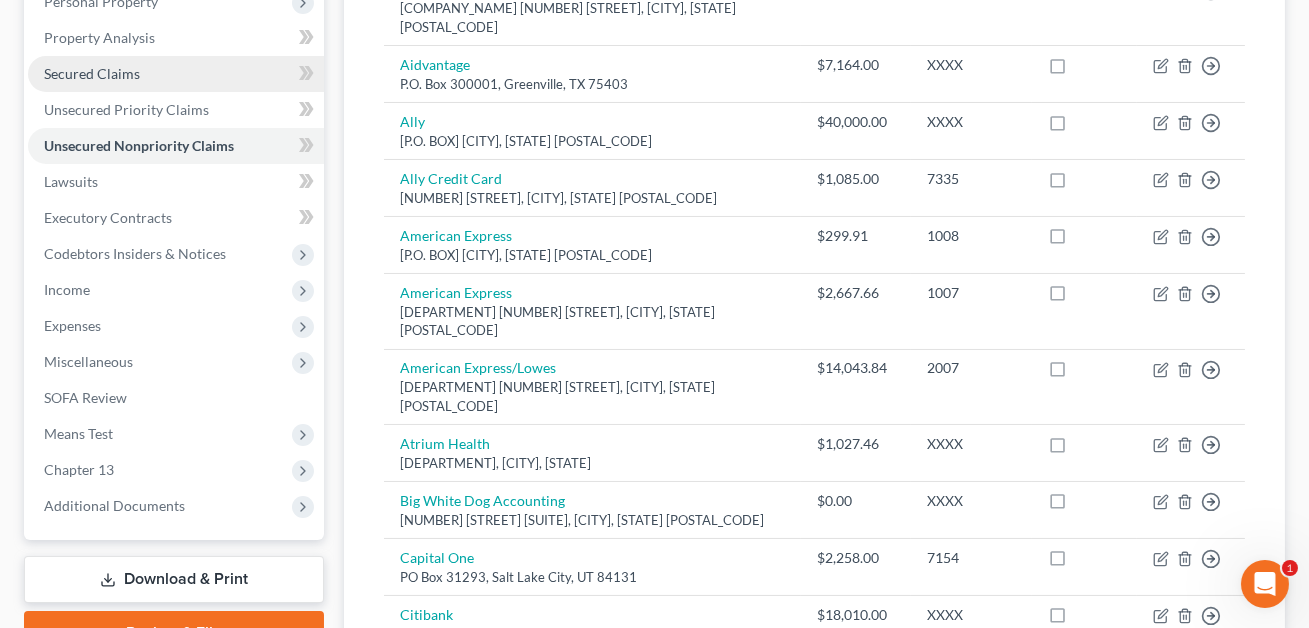 scroll, scrollTop: 216, scrollLeft: 0, axis: vertical 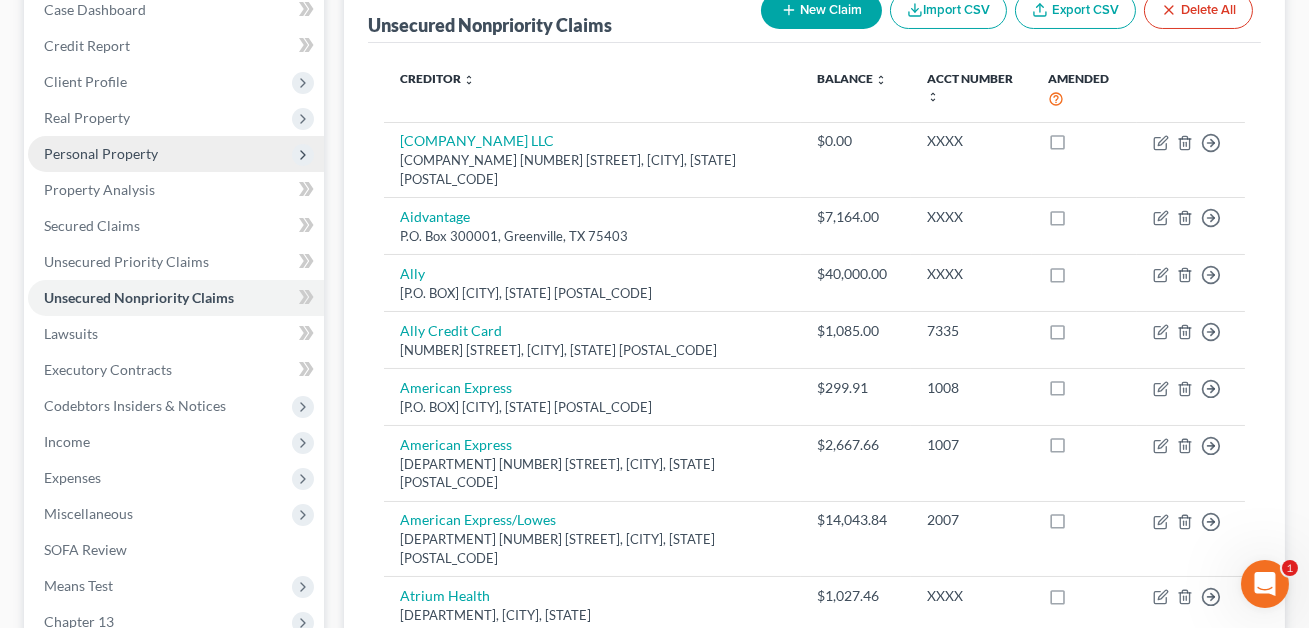 click on "Personal Property" at bounding box center [101, 153] 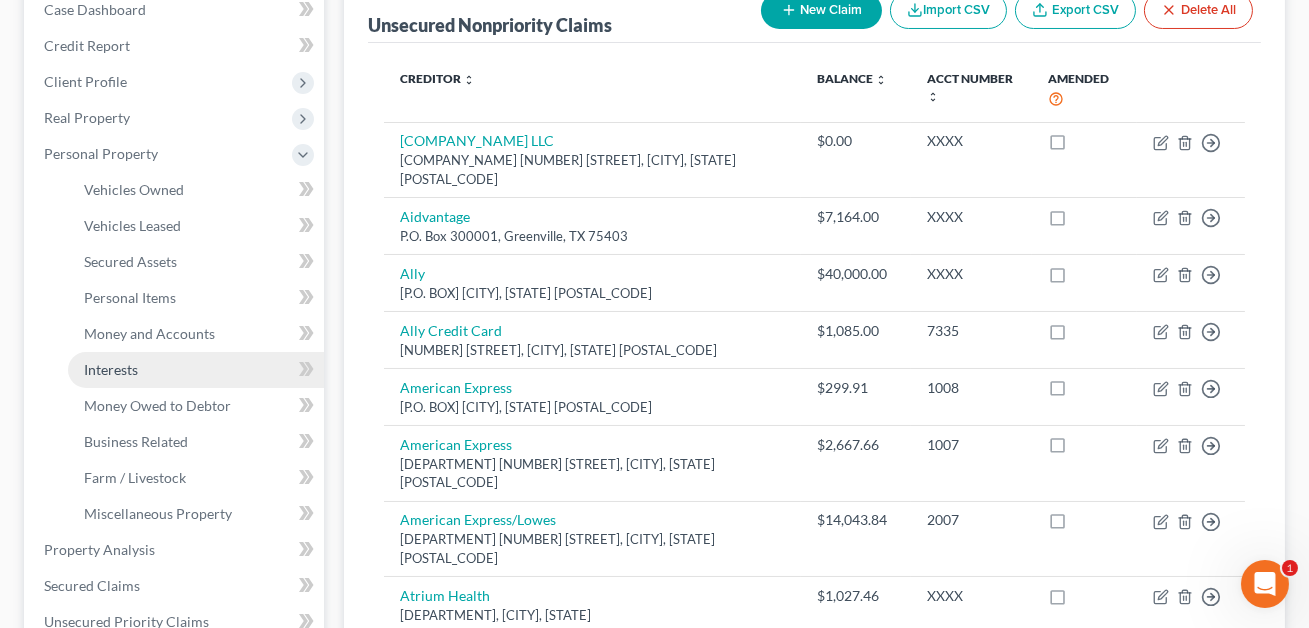 click on "Interests" at bounding box center (111, 369) 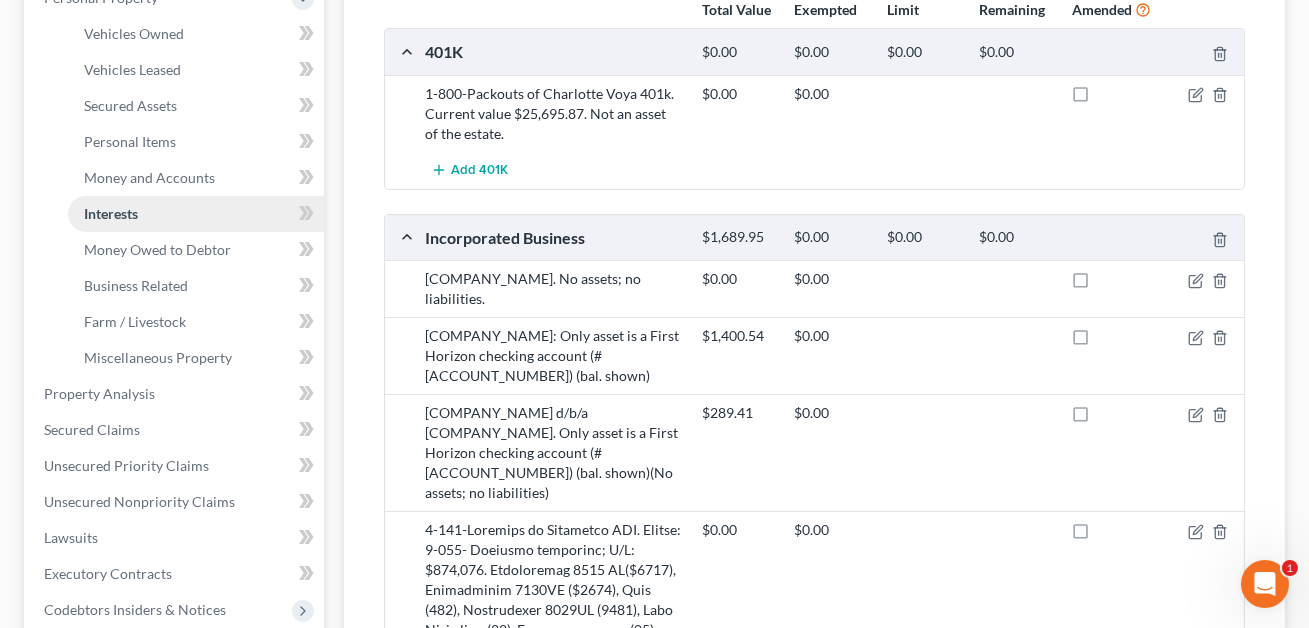 scroll, scrollTop: 388, scrollLeft: 0, axis: vertical 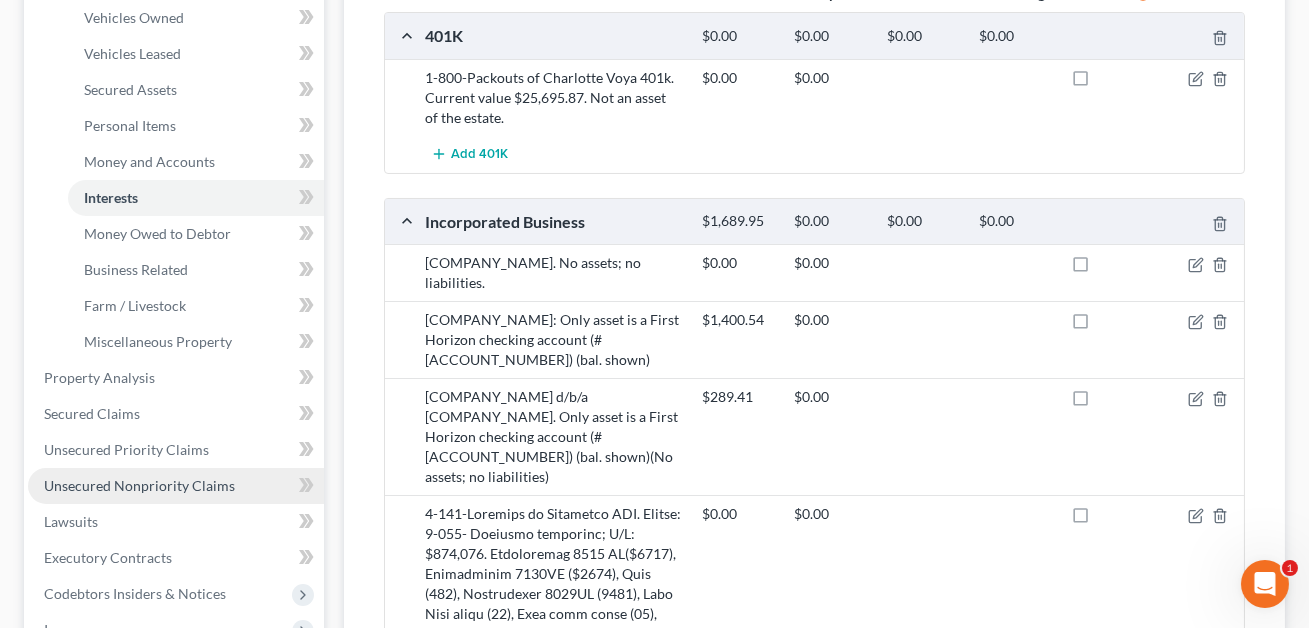 click on "Unsecured Nonpriority Claims" at bounding box center [139, 485] 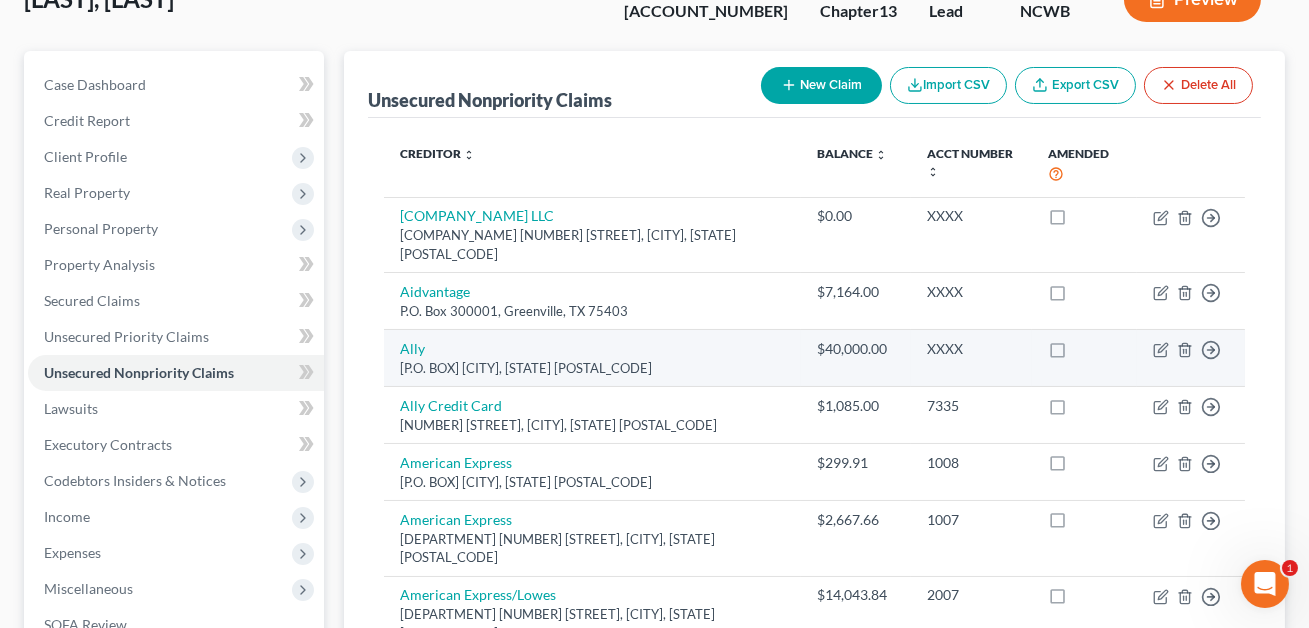 scroll, scrollTop: 0, scrollLeft: 0, axis: both 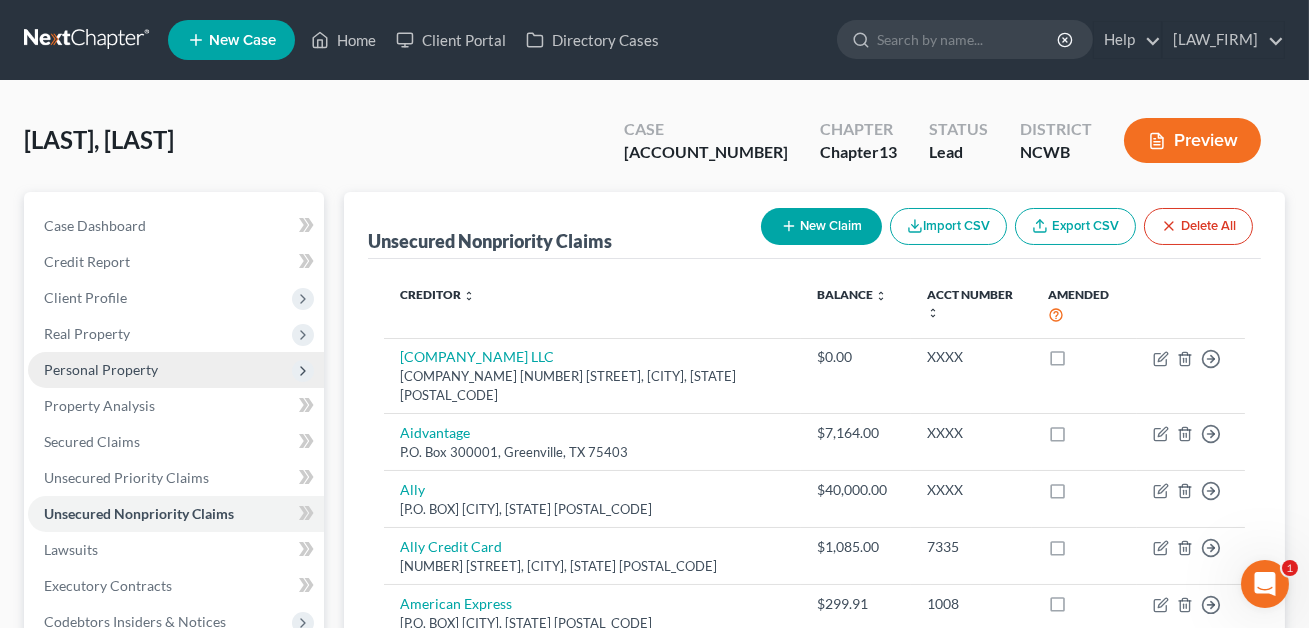 click on "Personal Property" at bounding box center (101, 369) 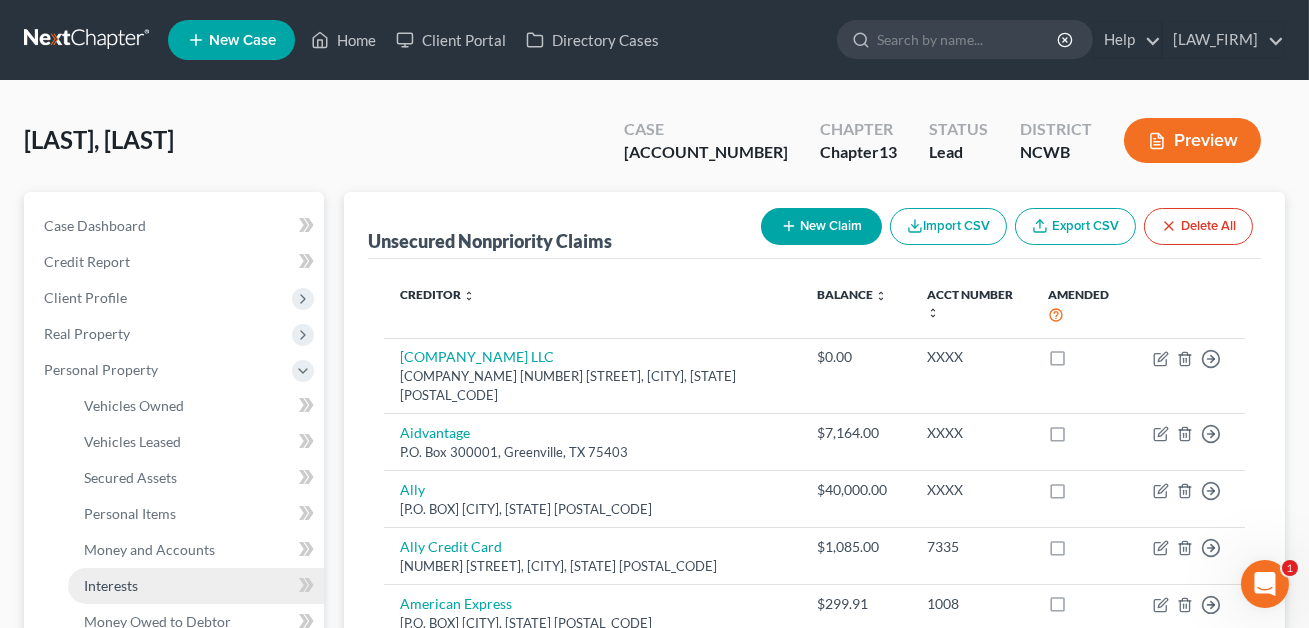 click on "Interests" at bounding box center (111, 585) 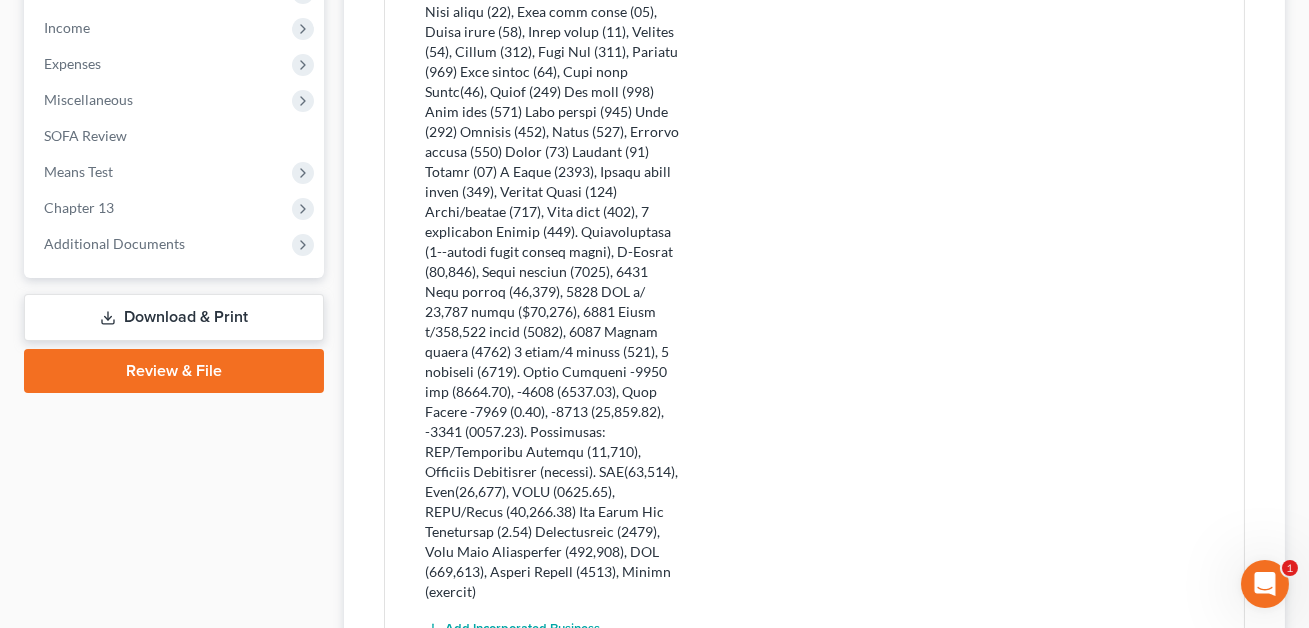 scroll, scrollTop: 990, scrollLeft: 0, axis: vertical 